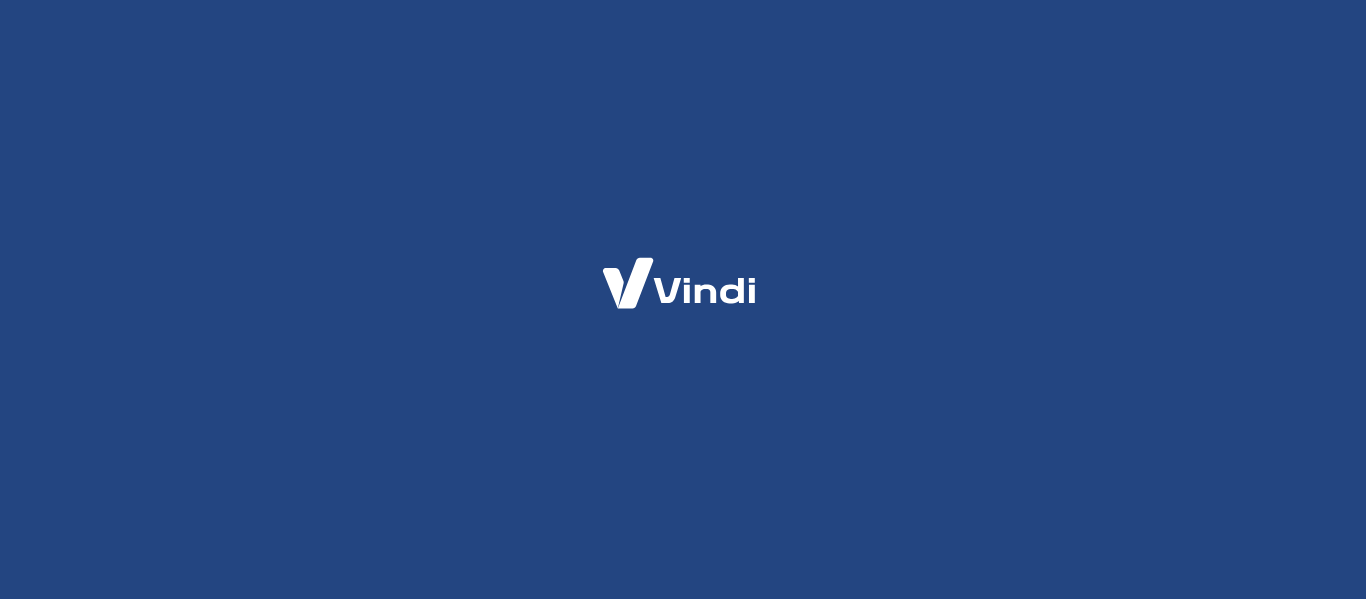 scroll, scrollTop: 0, scrollLeft: 0, axis: both 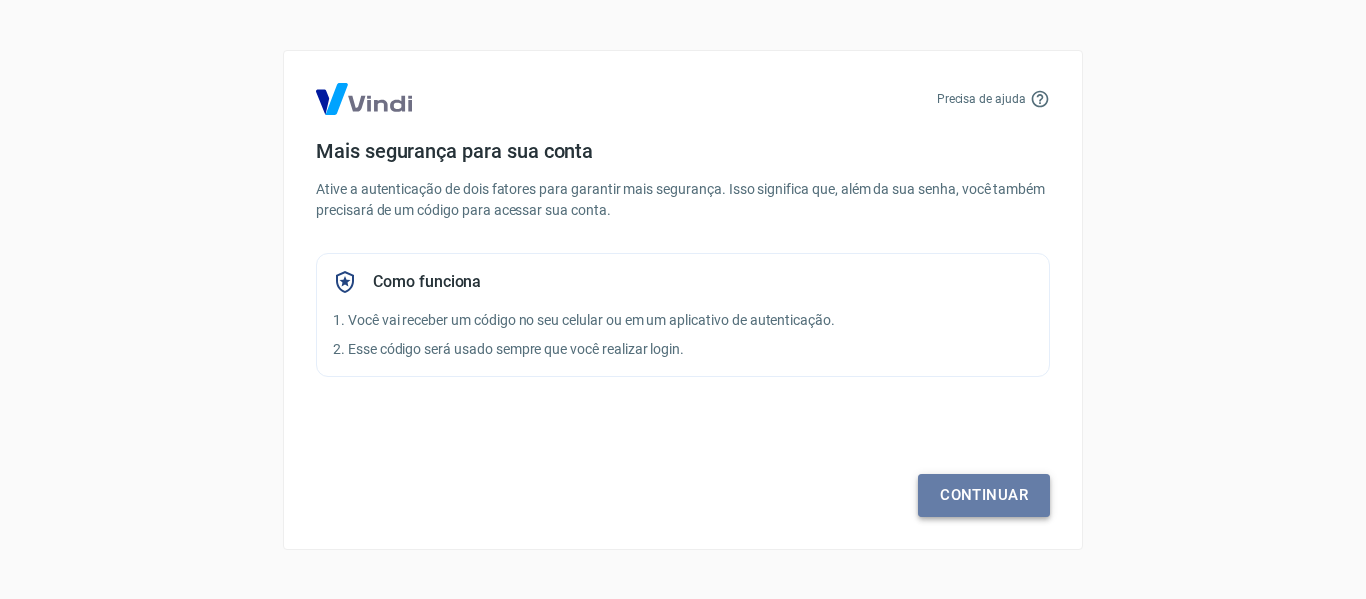 click on "Continuar" at bounding box center [984, 495] 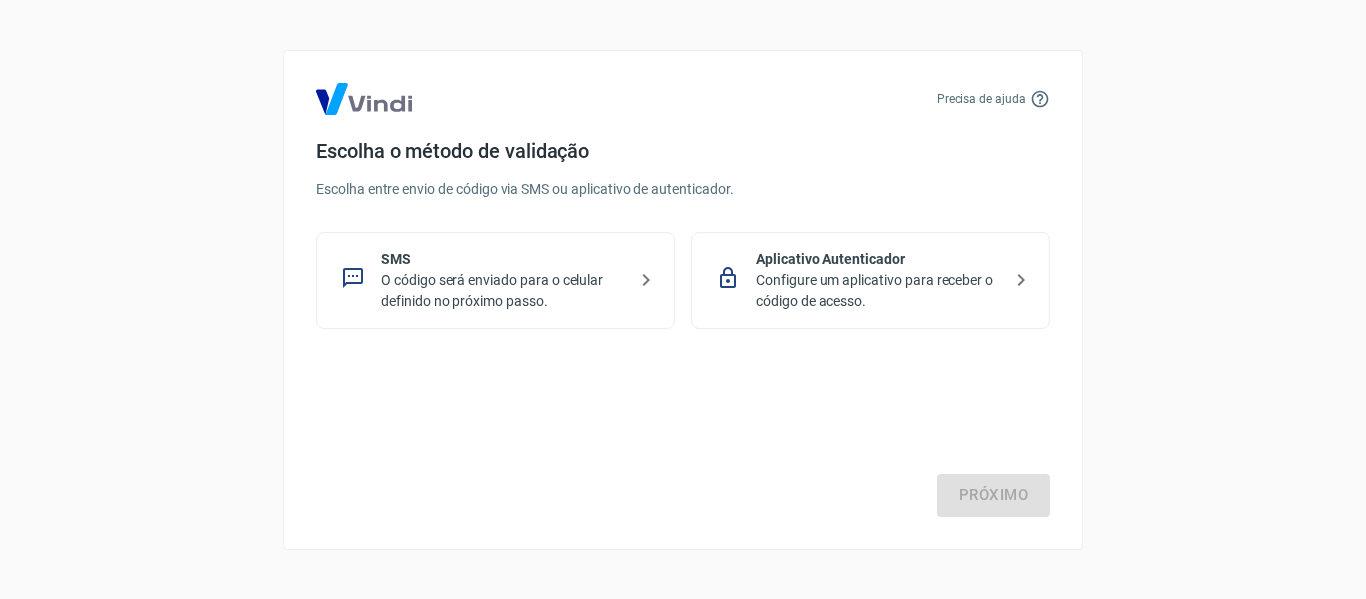 click on "O código será enviado para o celular definido no próximo passo." at bounding box center (503, 291) 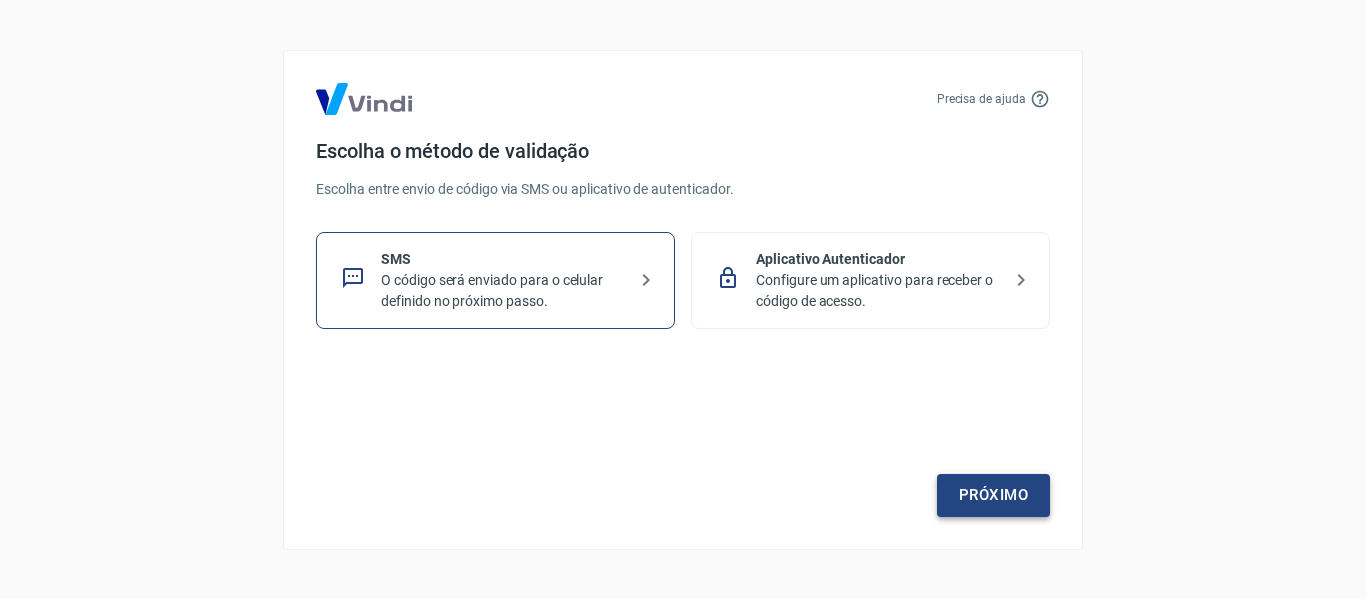 click on "Próximo" at bounding box center (993, 495) 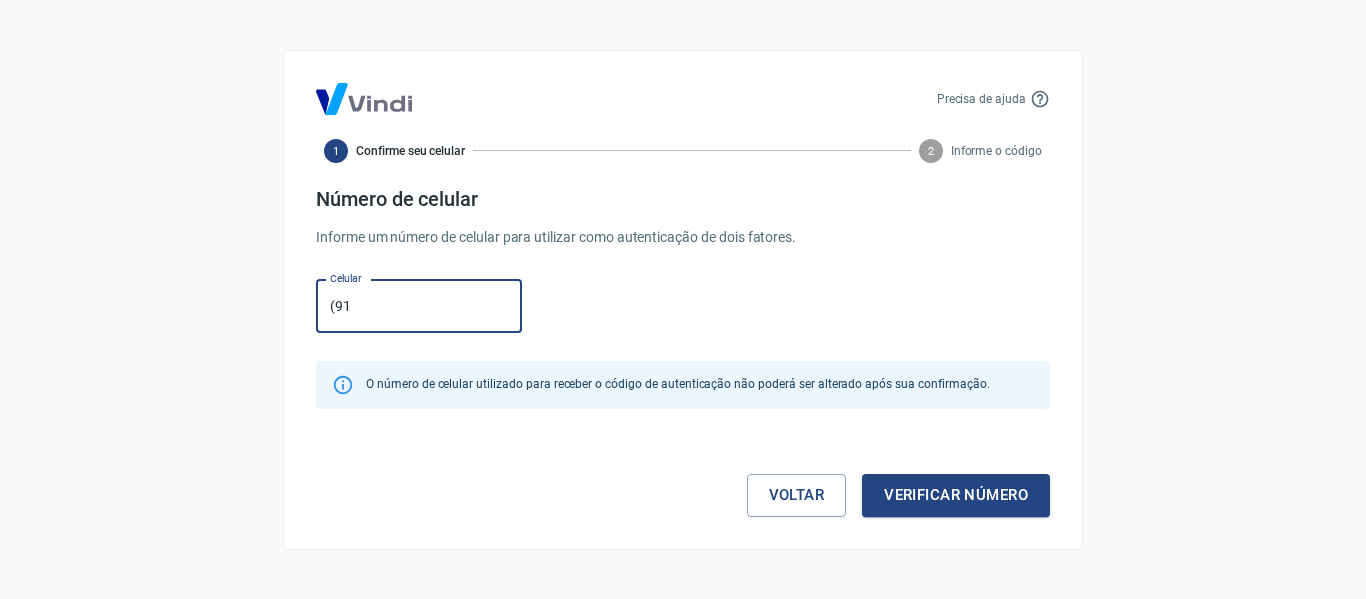 type on "([PHONE]) [PHONE]-[PHONE]" 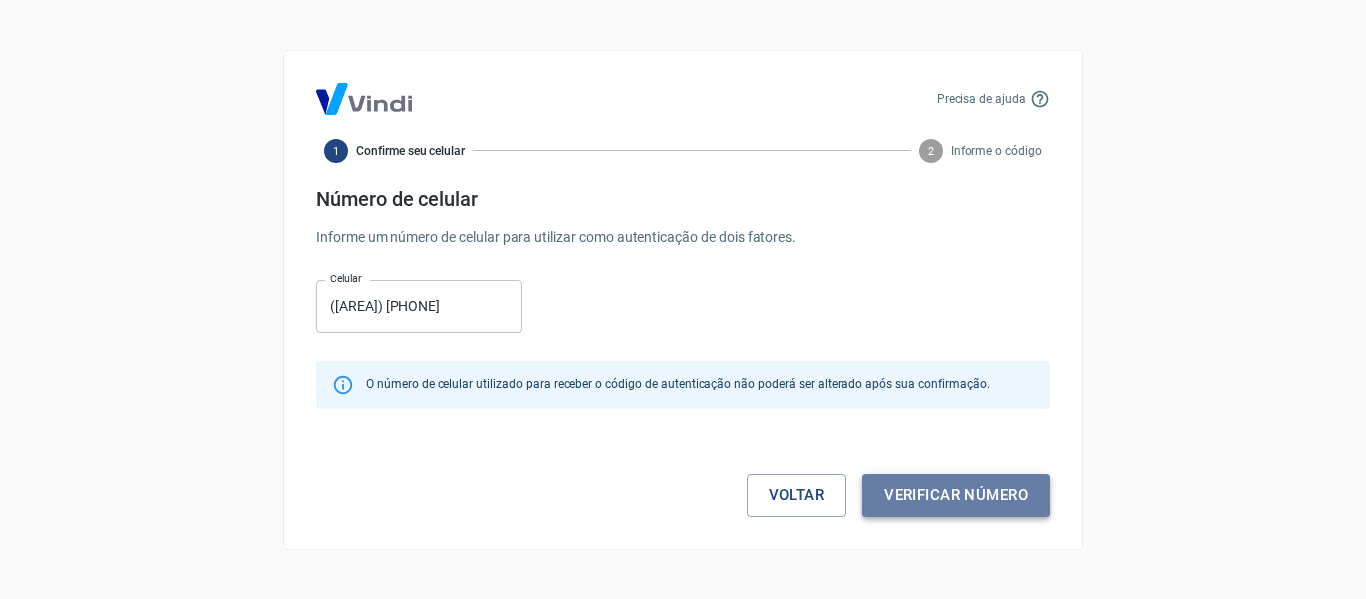click on "Verificar número" at bounding box center (956, 495) 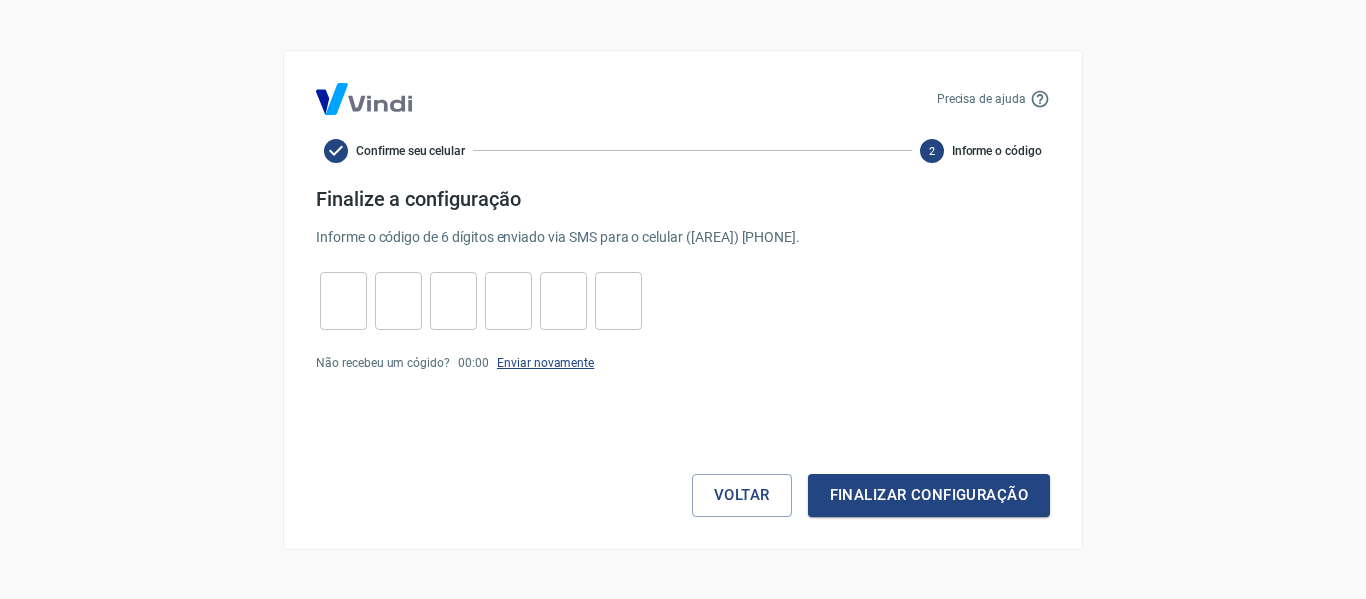 click on "Enviar novamente" at bounding box center [545, 363] 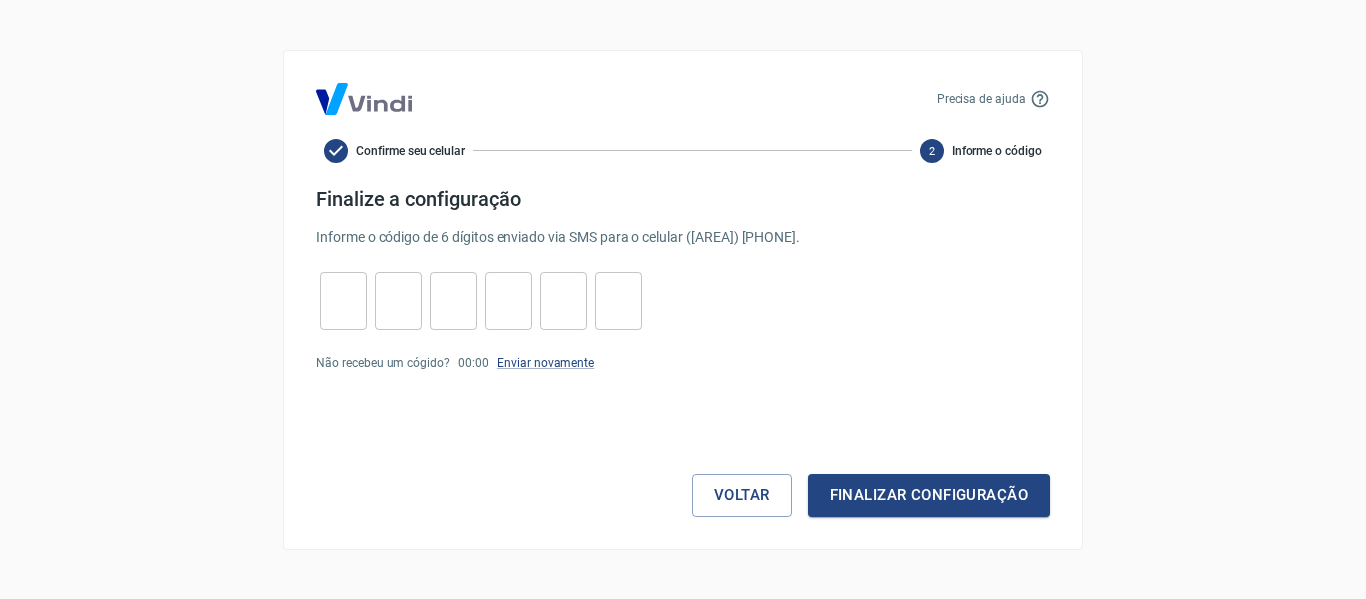 click at bounding box center [343, 300] 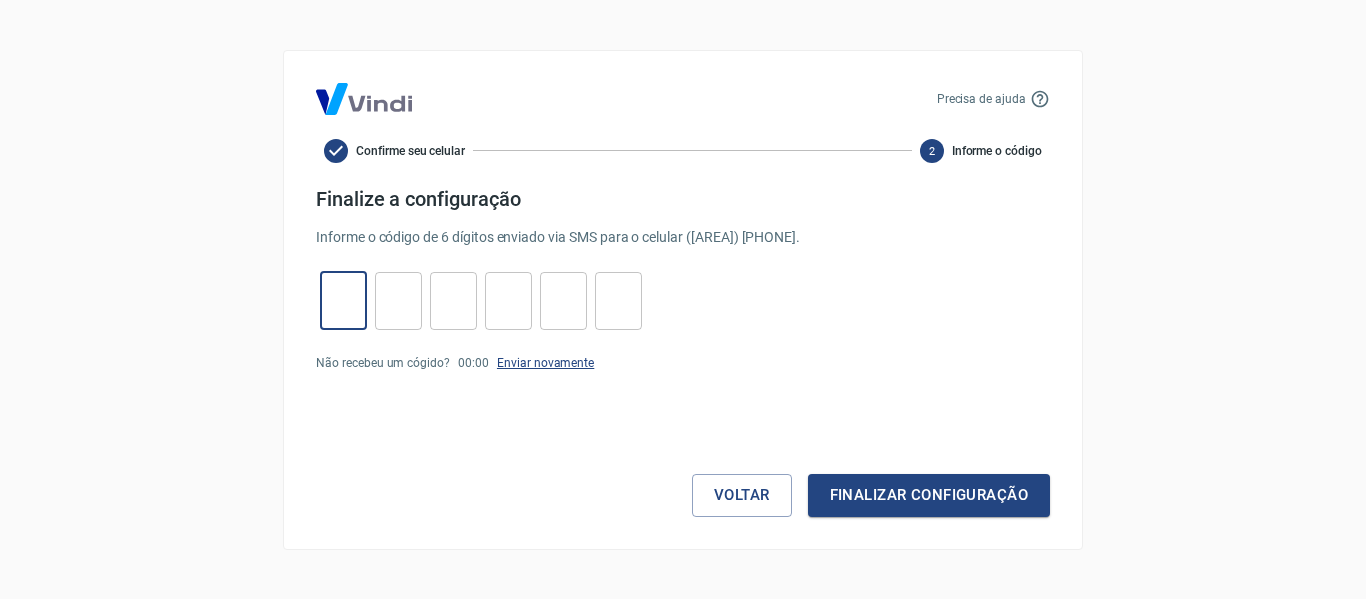 click on "Enviar novamente" at bounding box center (545, 363) 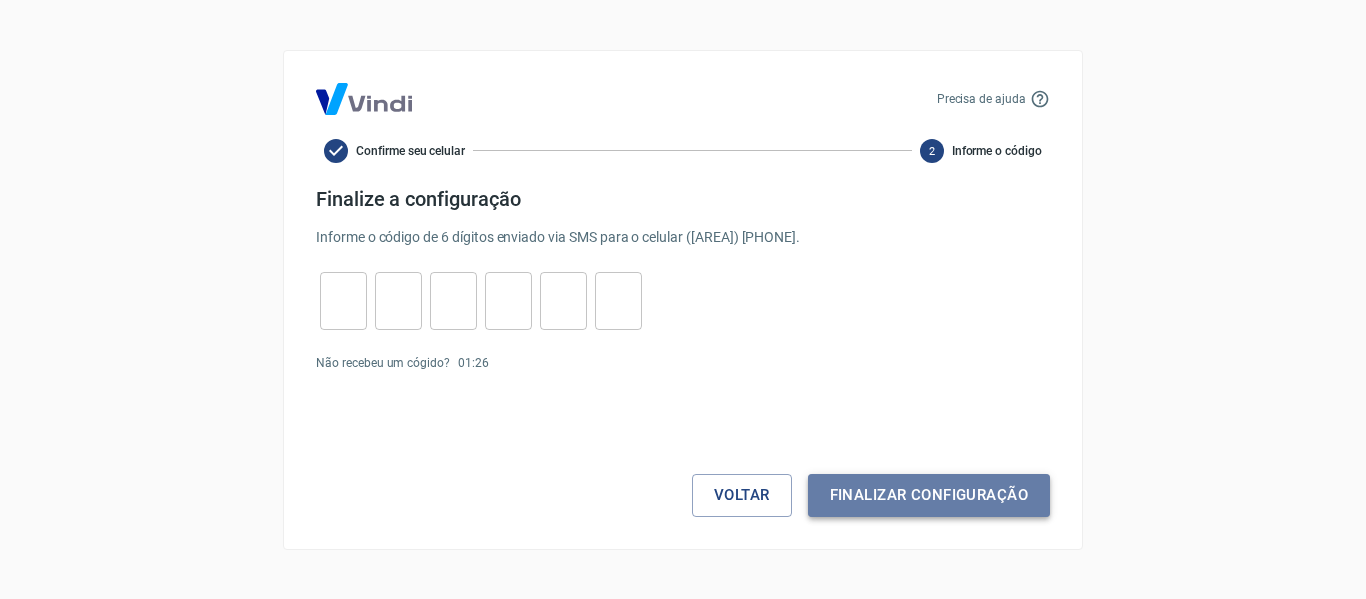 click on "Finalizar configuração" at bounding box center [929, 495] 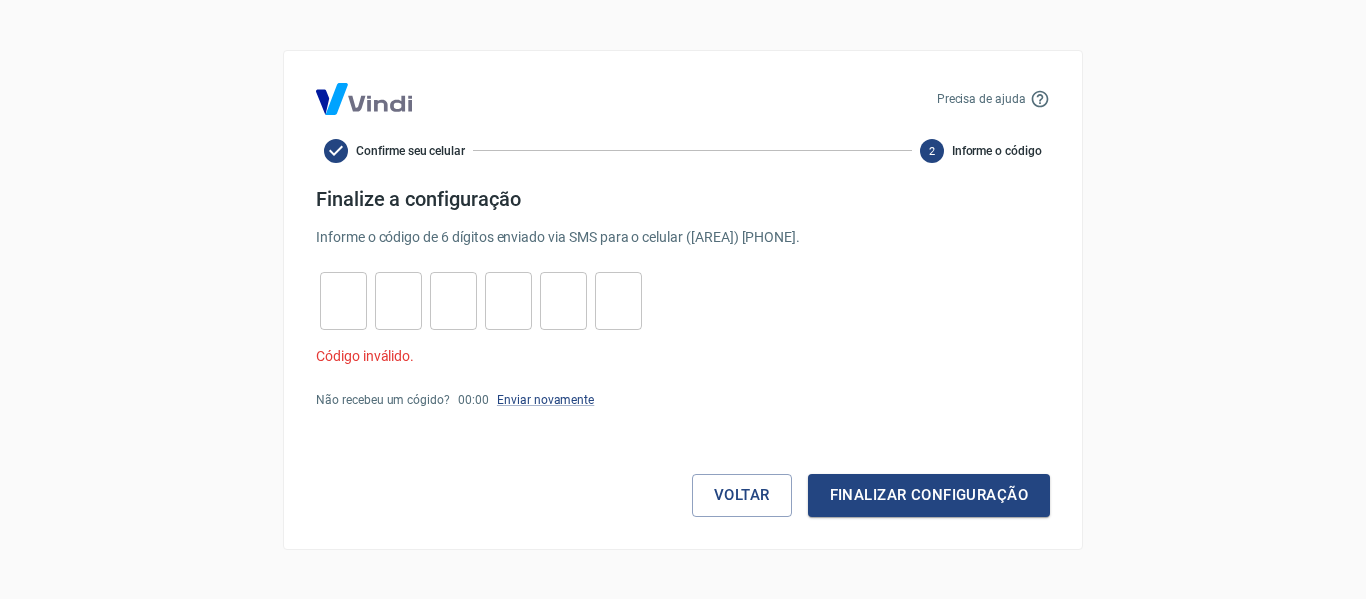 click on "Finalize a configuração Informe o código de 6 dígitos enviado via SMS para o celular   (91) 98454-9006 . ​ ​ ​ ​ ​ ​ Código inválido. Não recebeu um cógido? 00 : 00 Enviar novamente Voltar Finalizar configuração" at bounding box center (683, 352) 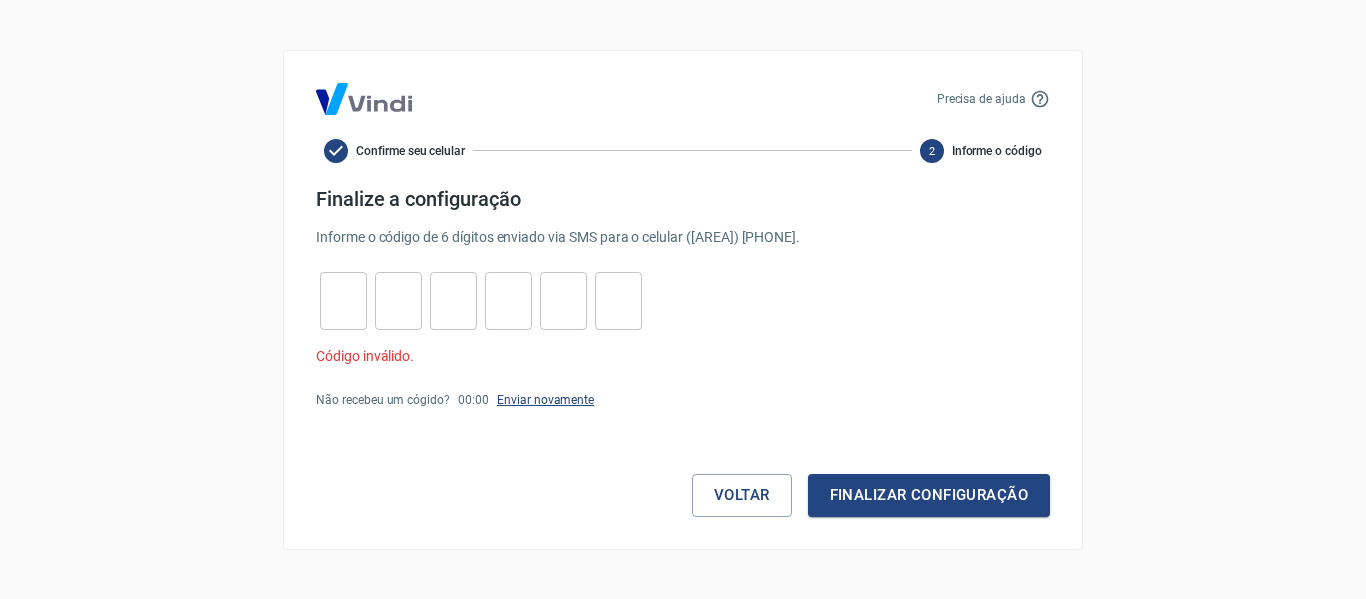 click on "Enviar novamente" at bounding box center (545, 400) 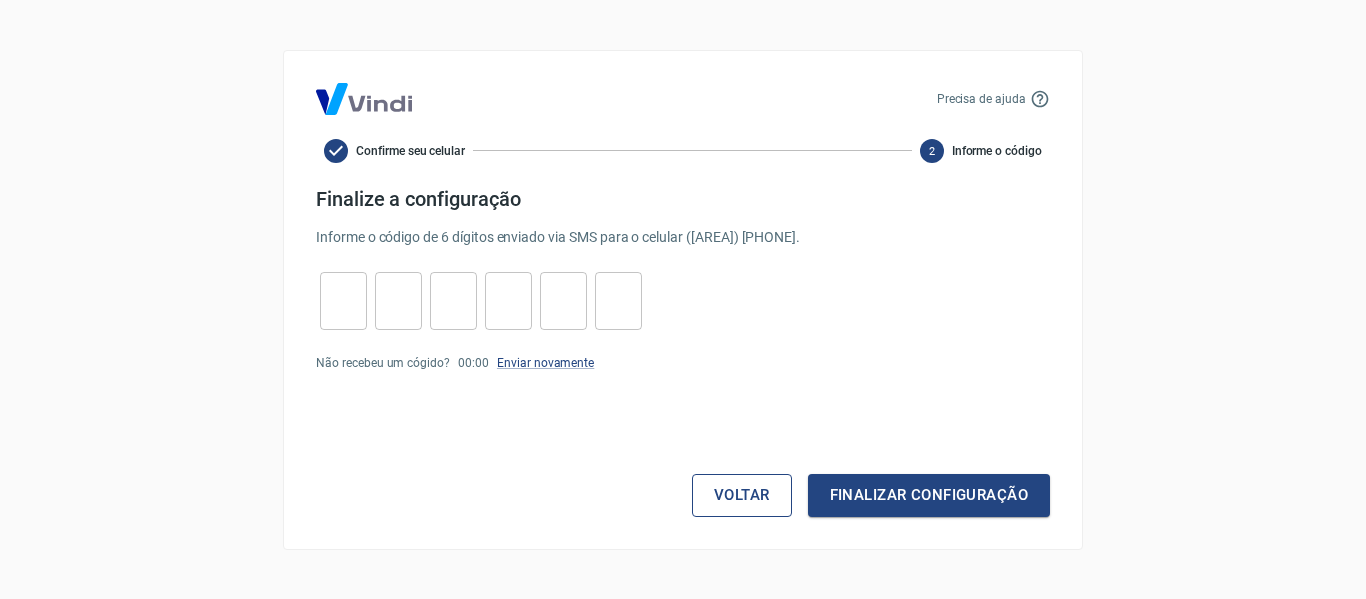 click on "Voltar" at bounding box center (742, 495) 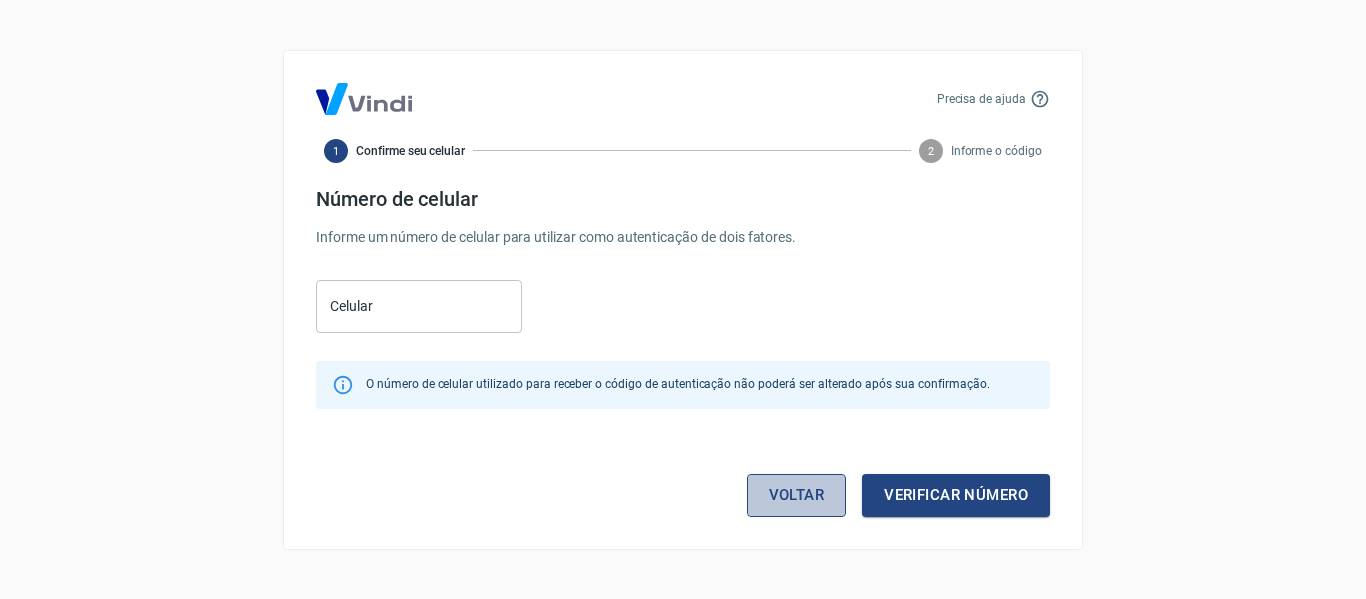 click on "Voltar" at bounding box center (797, 495) 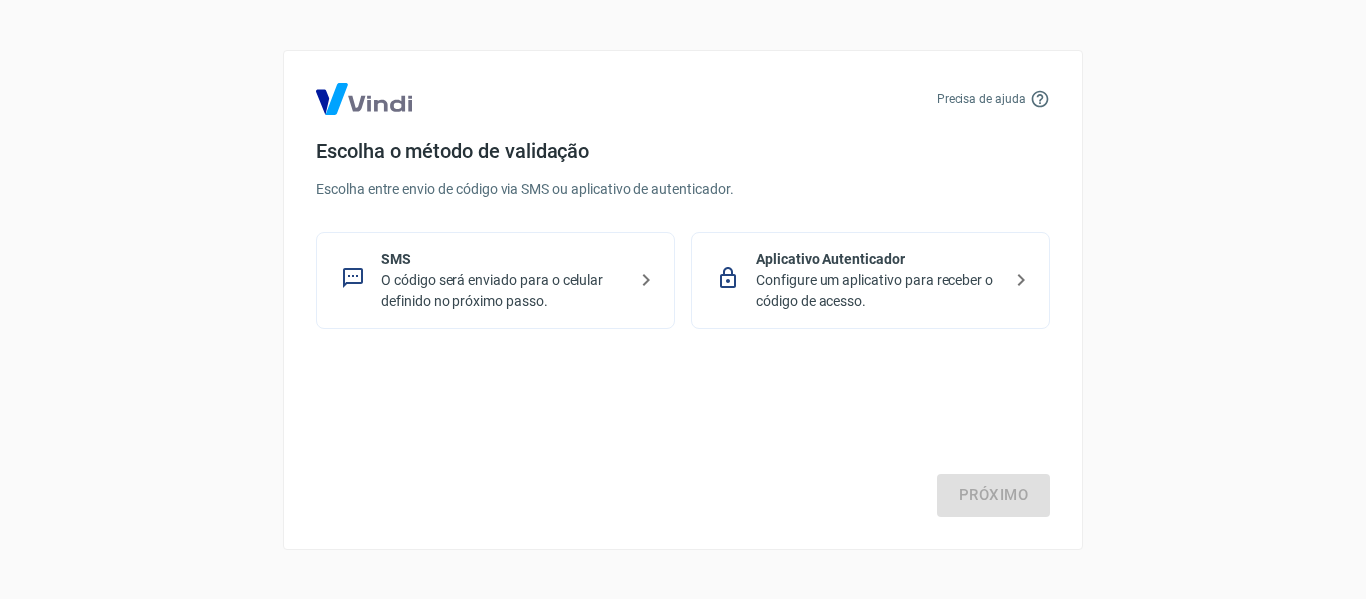 click on "Configure um aplicativo para receber o código de acesso." at bounding box center (878, 291) 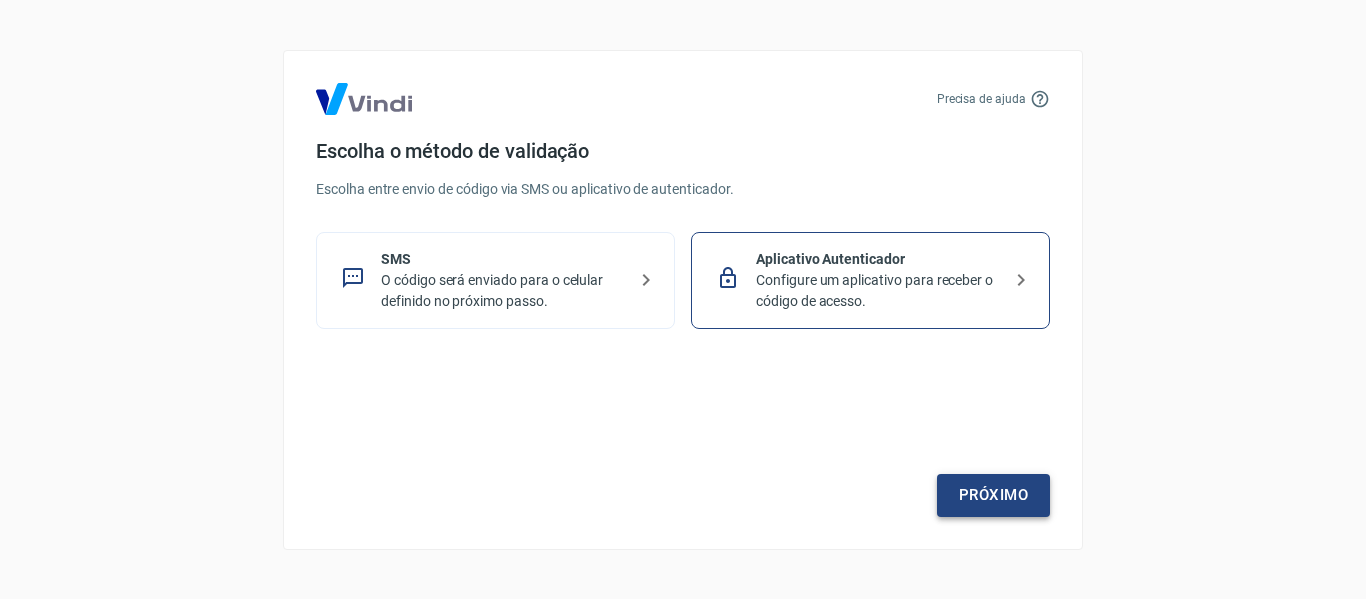 click on "Próximo" at bounding box center (993, 495) 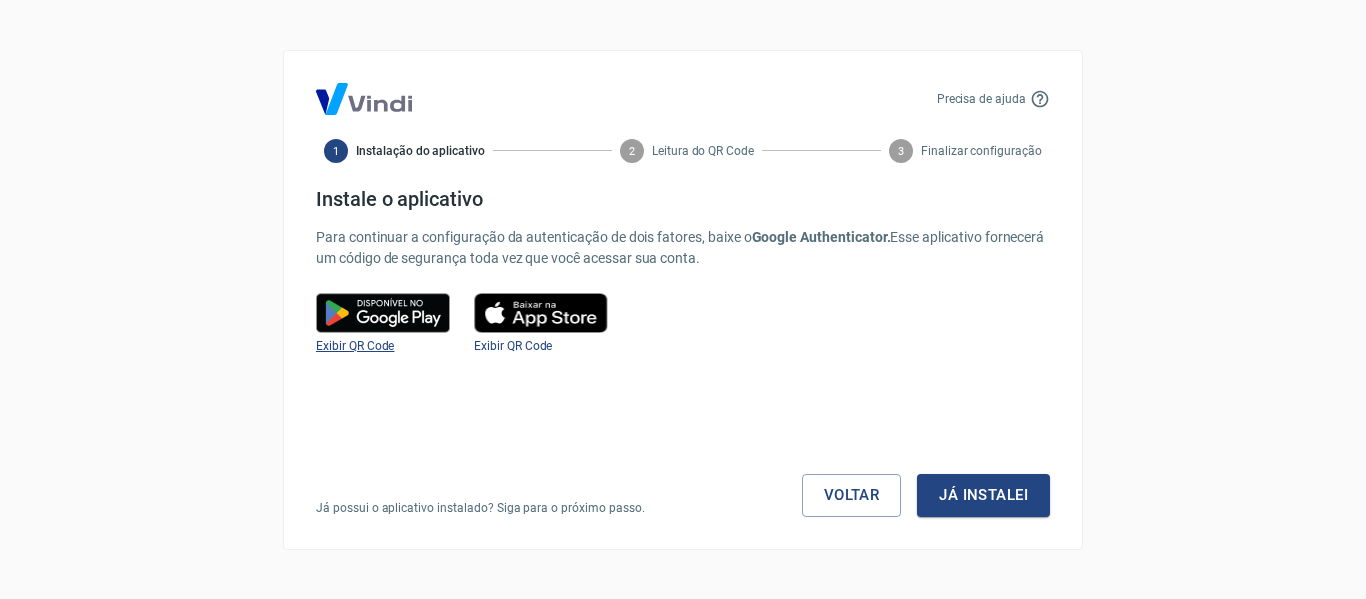 click on "Exibir QR Code" at bounding box center (355, 346) 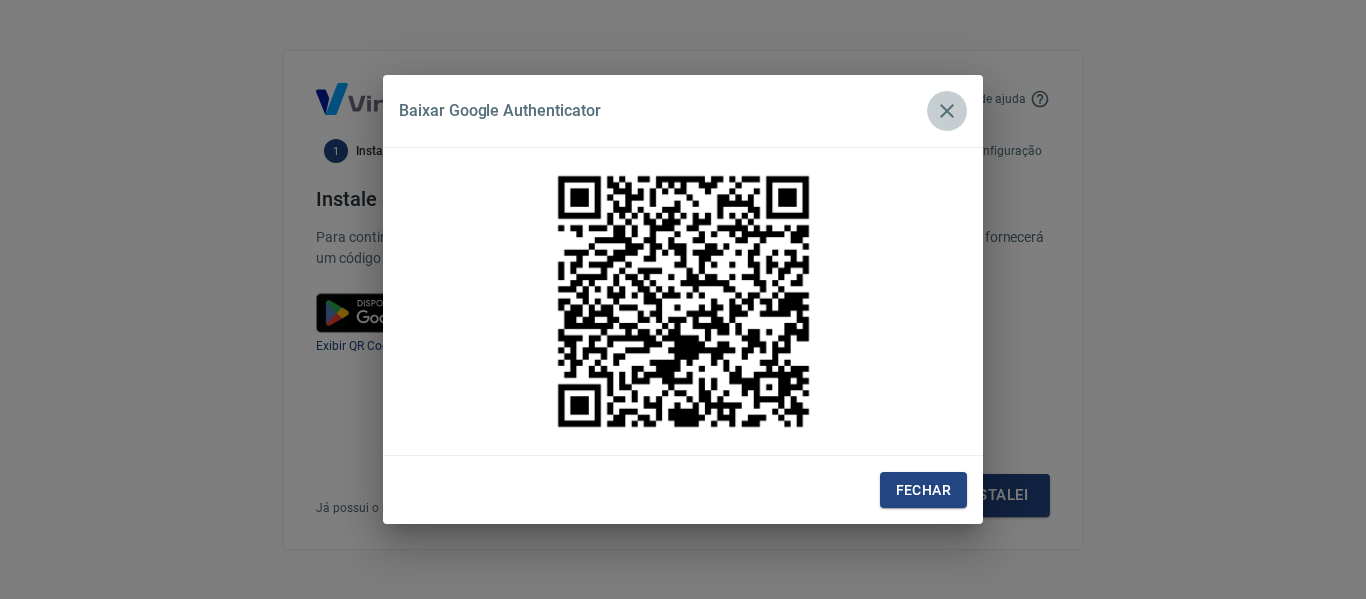 click 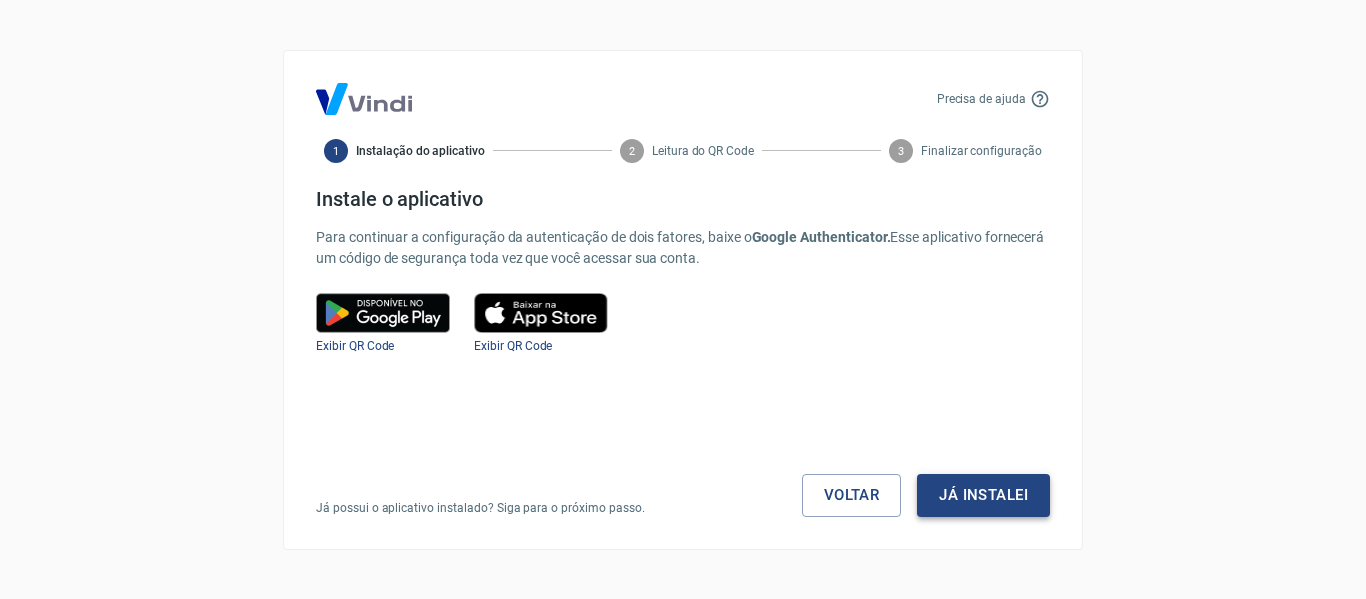 click on "Já instalei" at bounding box center (983, 495) 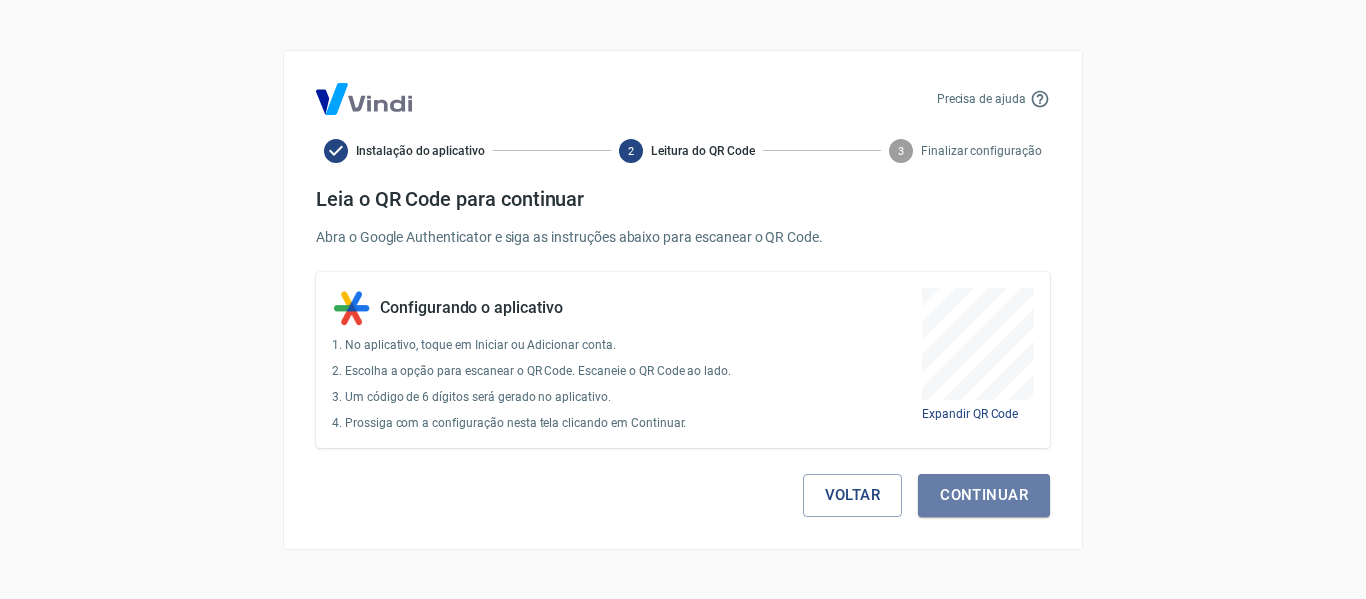 click on "Continuar" at bounding box center (984, 495) 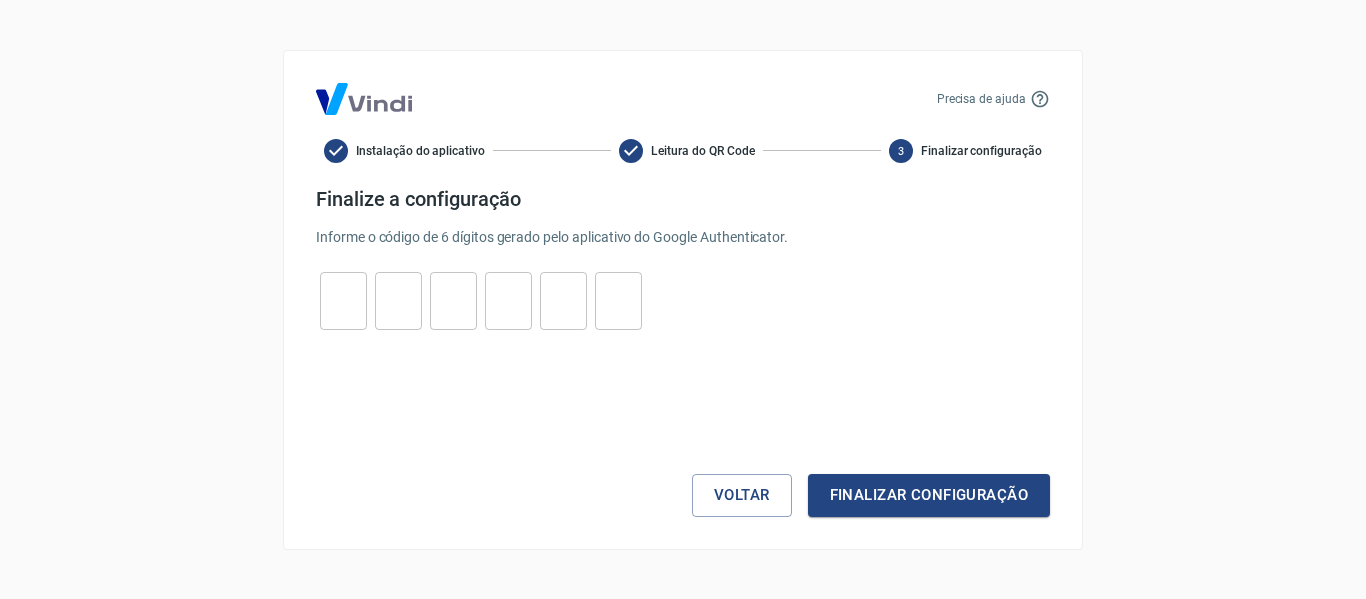 click at bounding box center (343, 300) 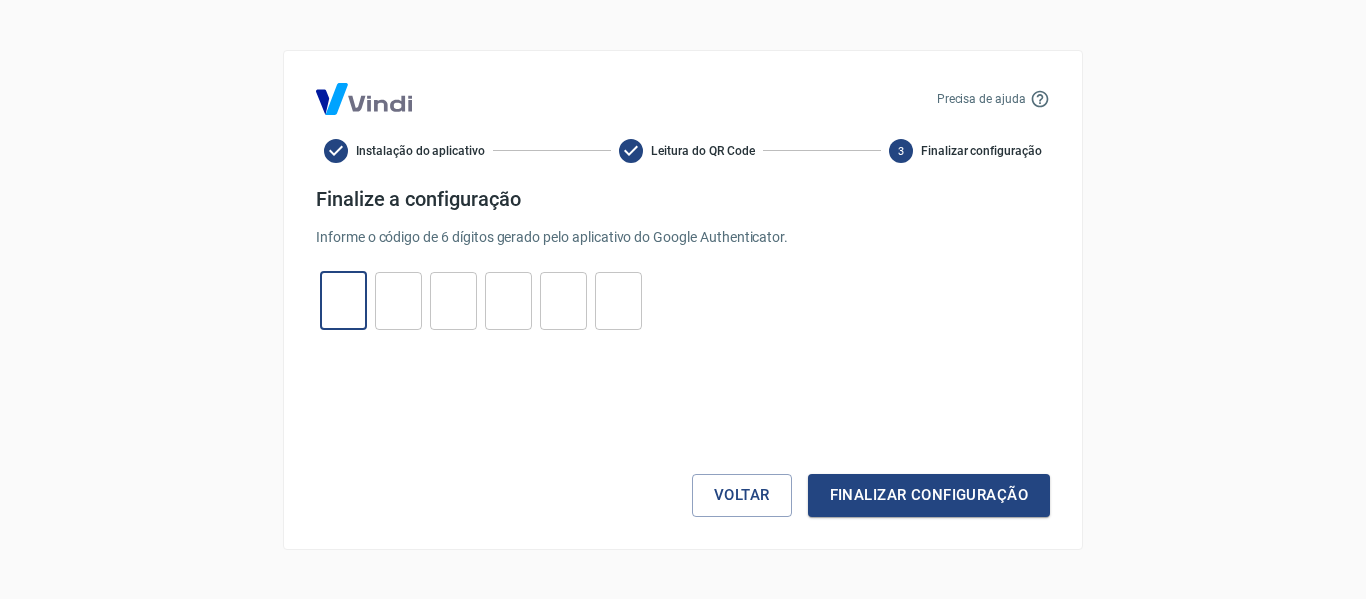 type on "8" 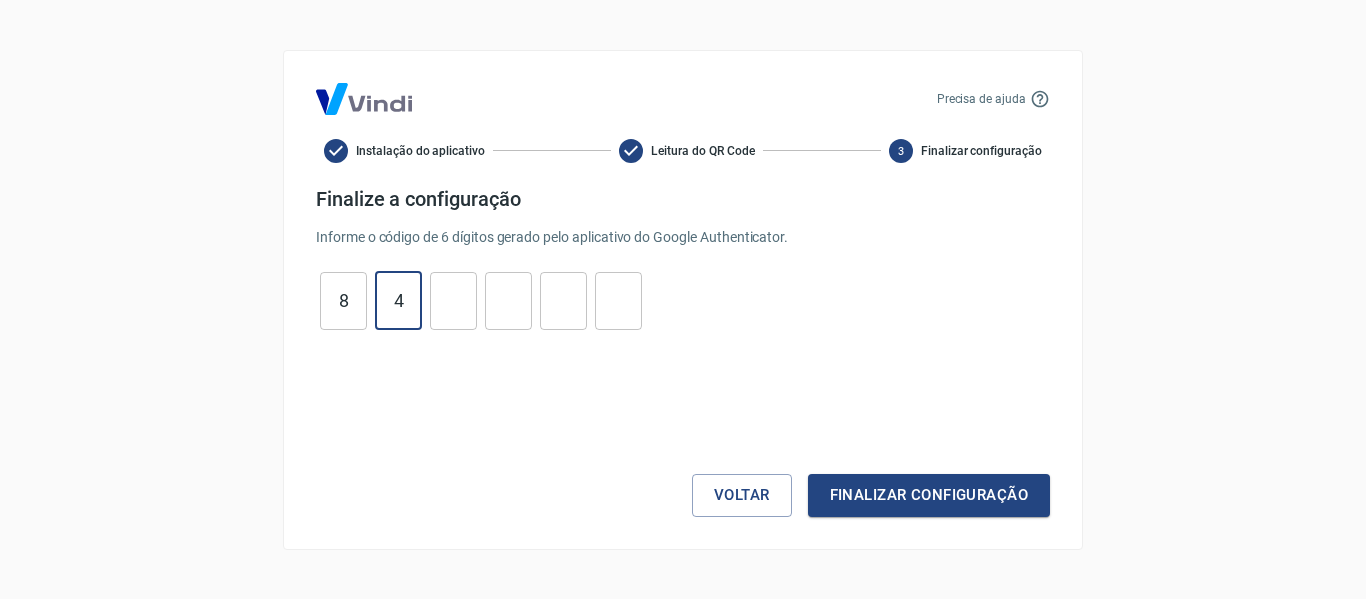 type on "4" 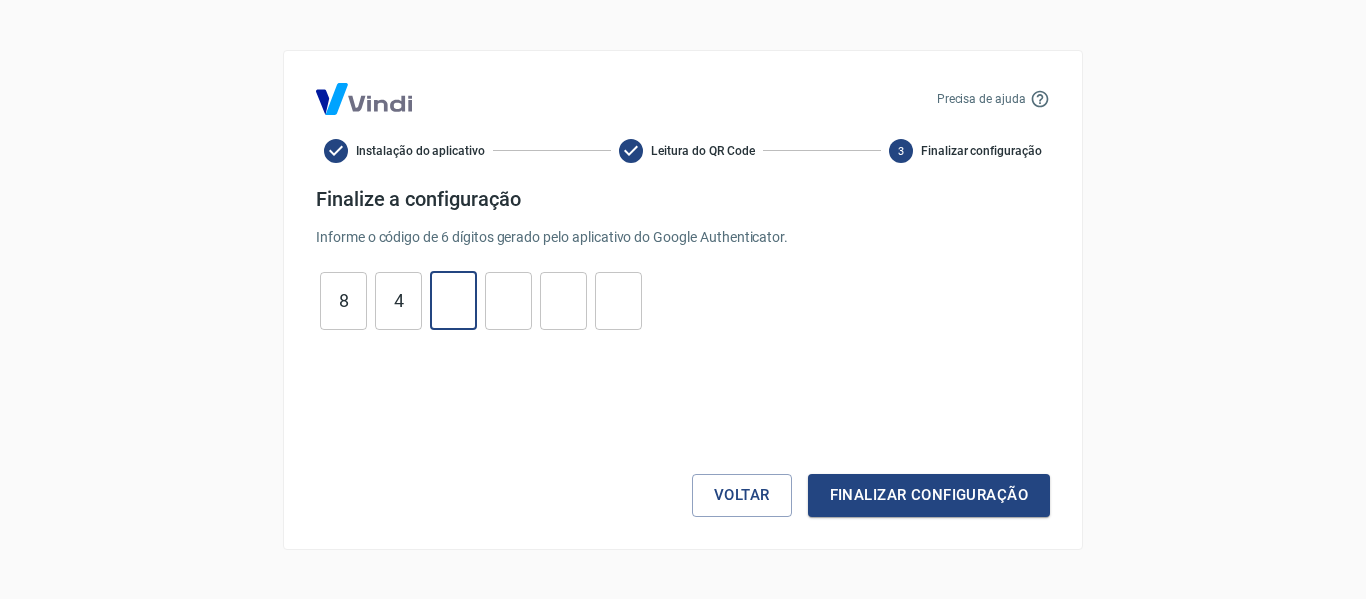 type on "1" 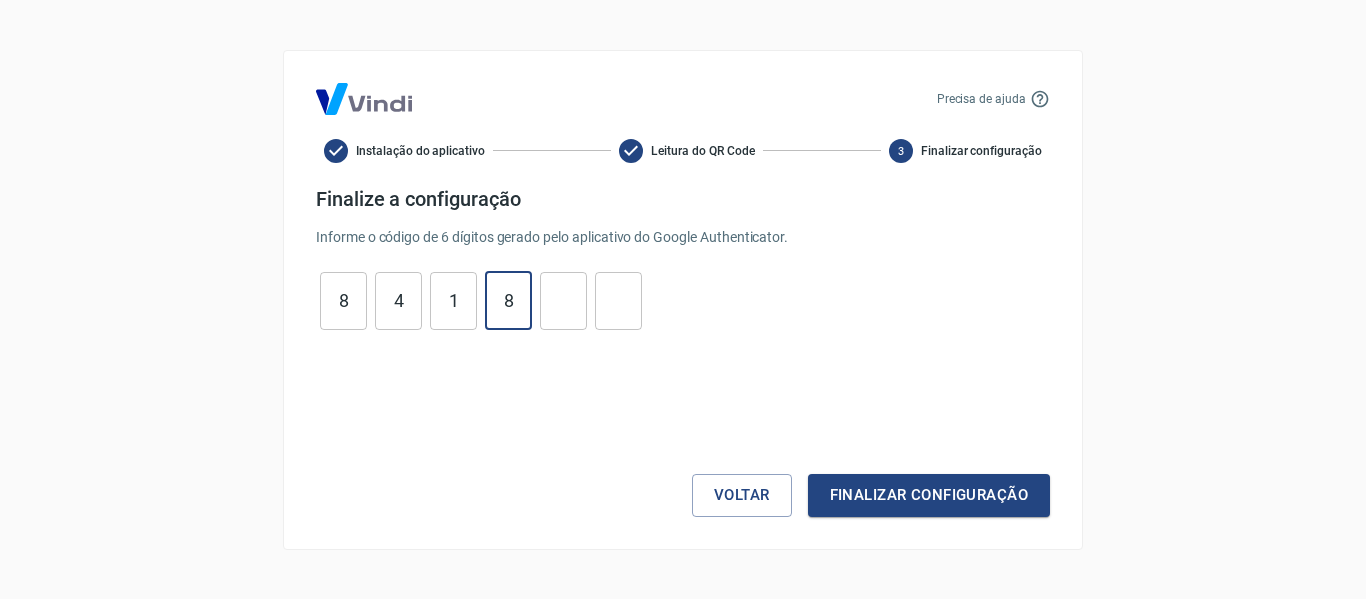 type on "8" 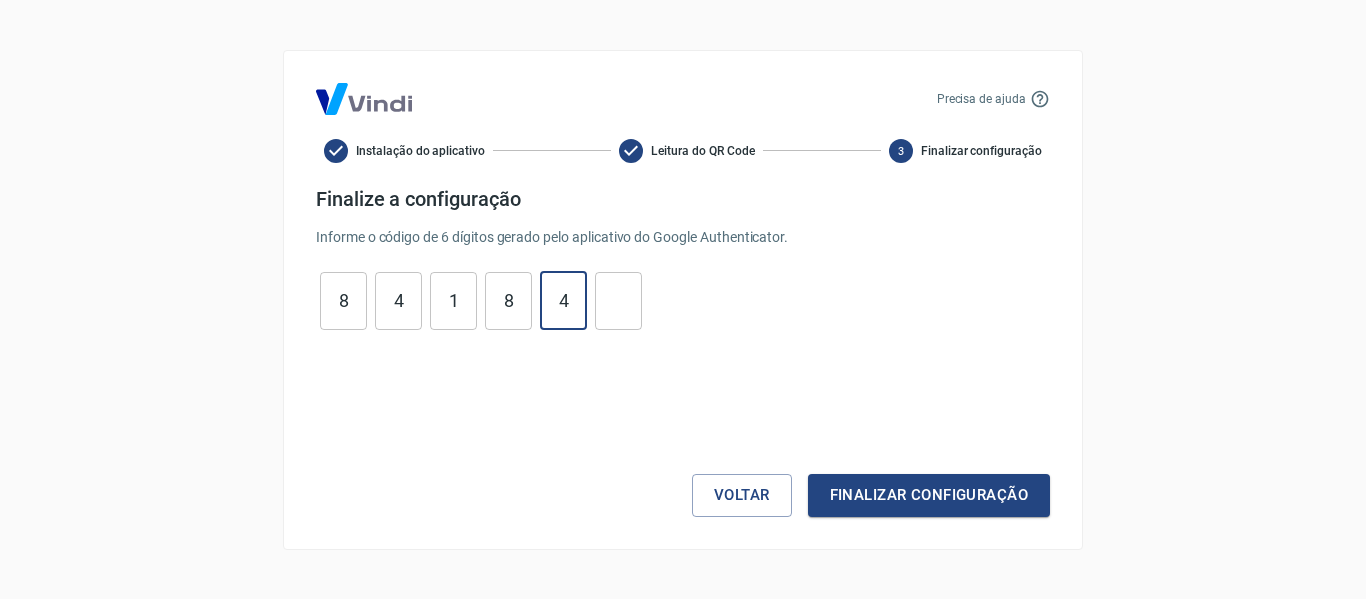 type on "4" 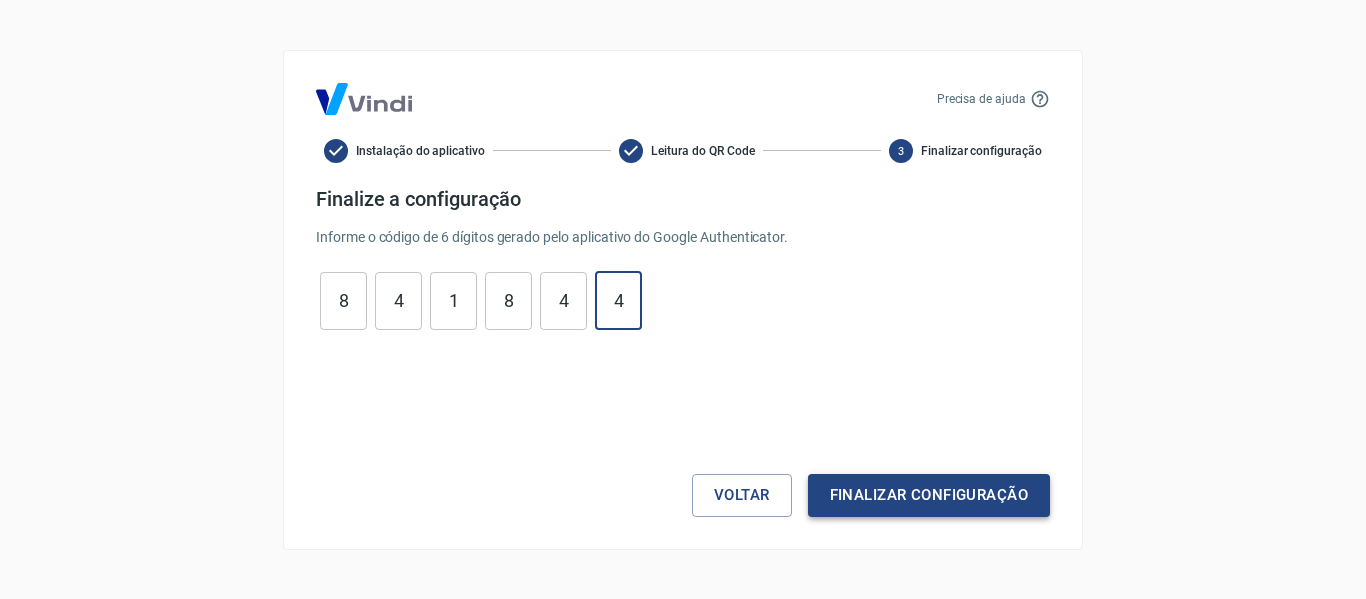 type on "4" 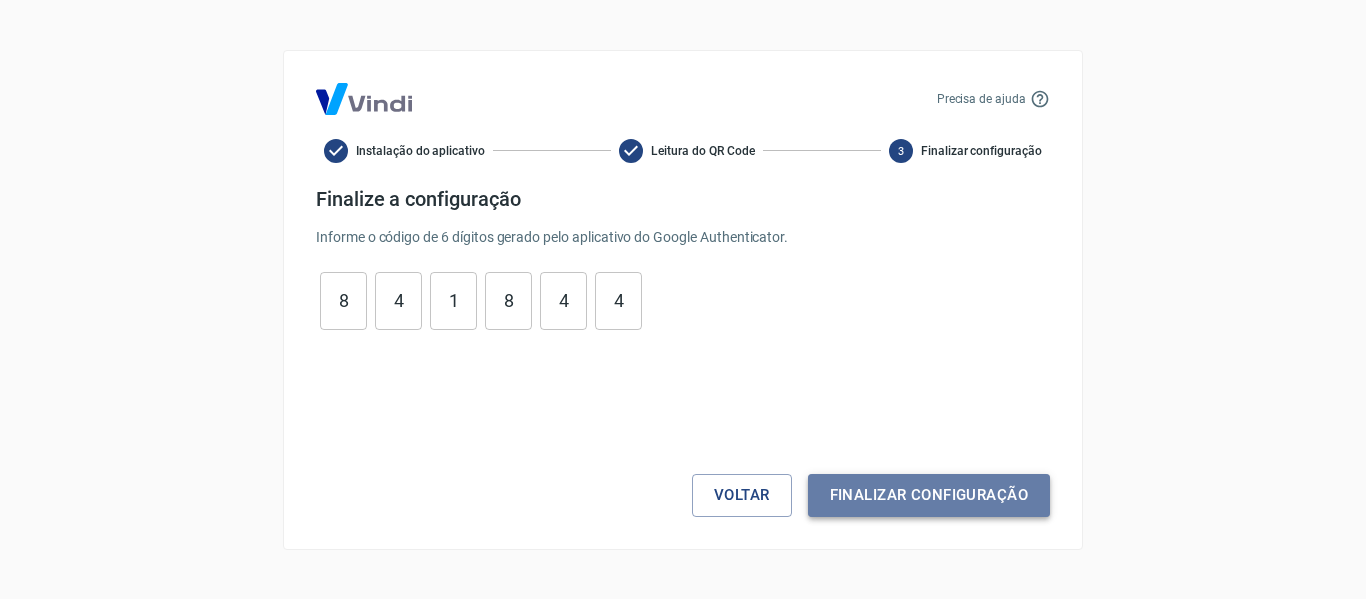 click on "Finalizar configuração" at bounding box center [929, 495] 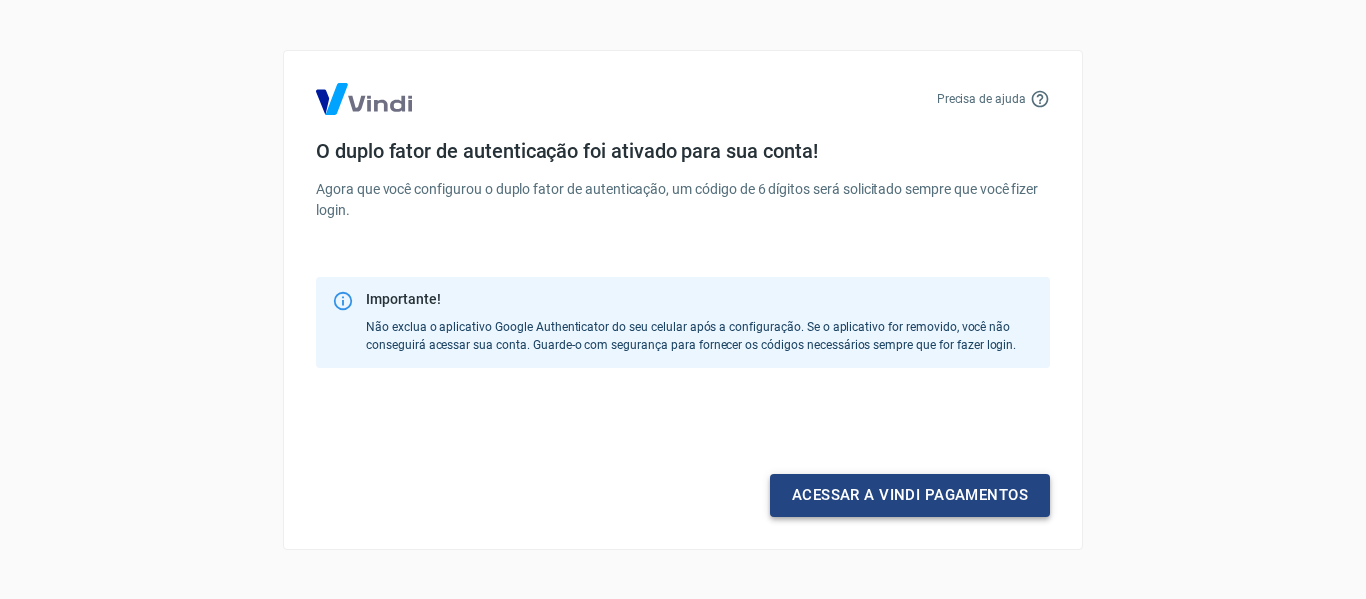 click on "Acessar a Vindi pagamentos" at bounding box center [910, 495] 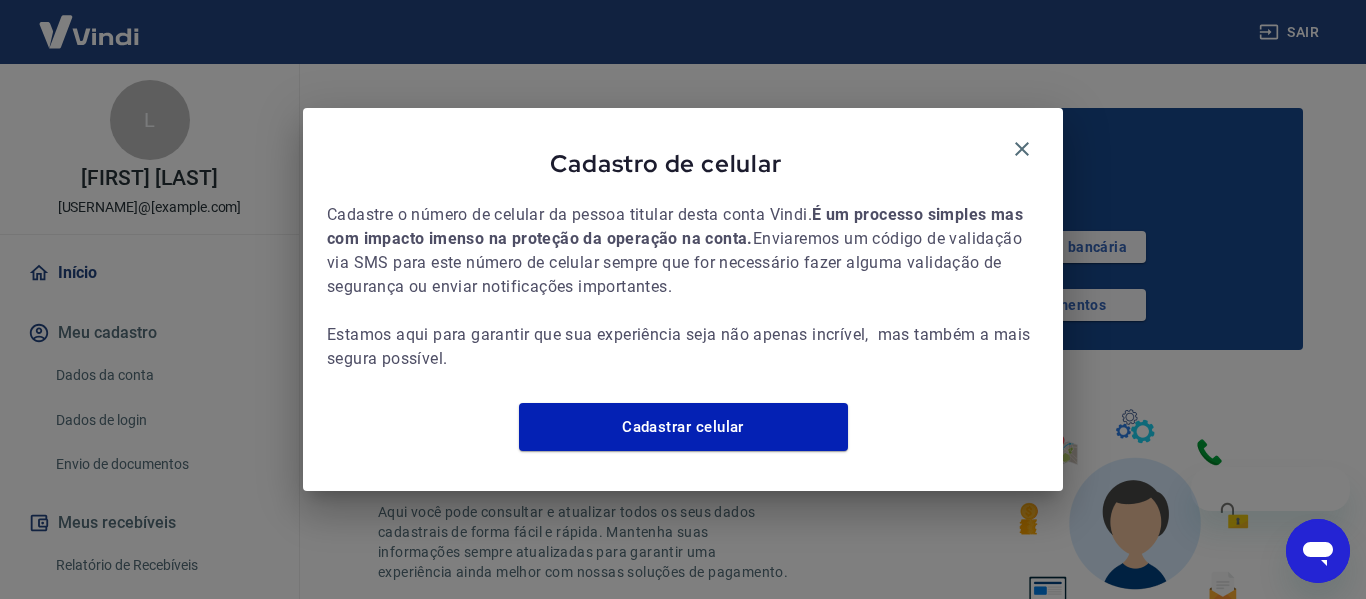 scroll, scrollTop: 0, scrollLeft: 0, axis: both 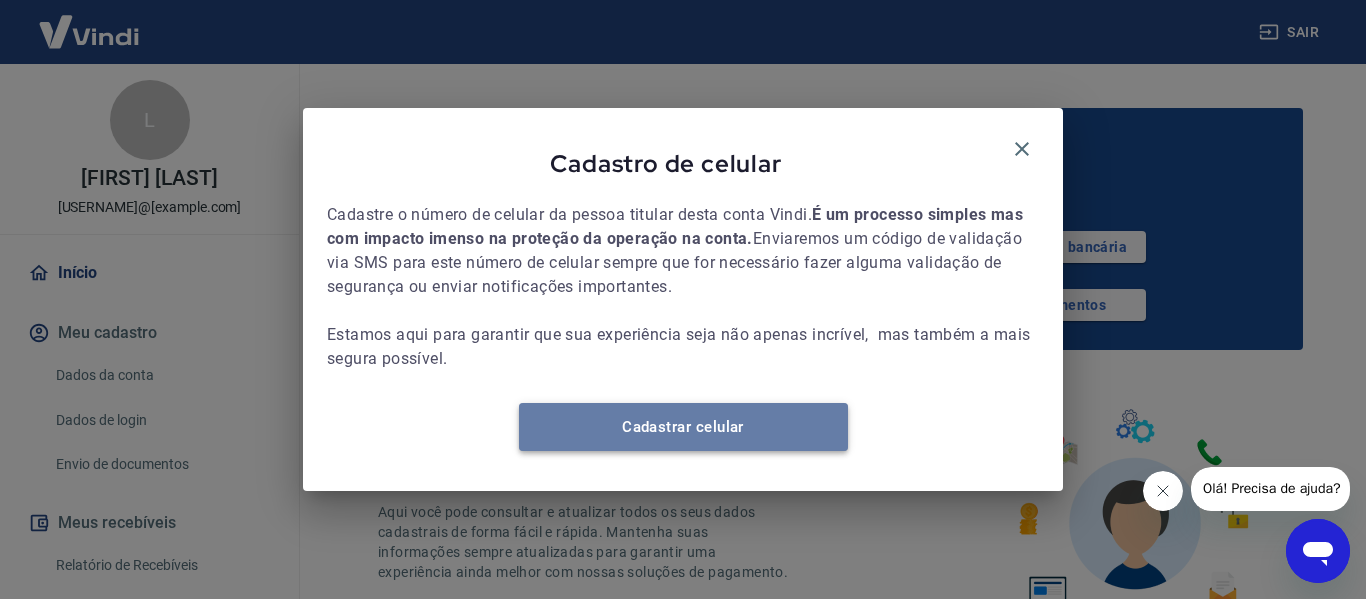 click on "Cadastrar celular" at bounding box center (683, 427) 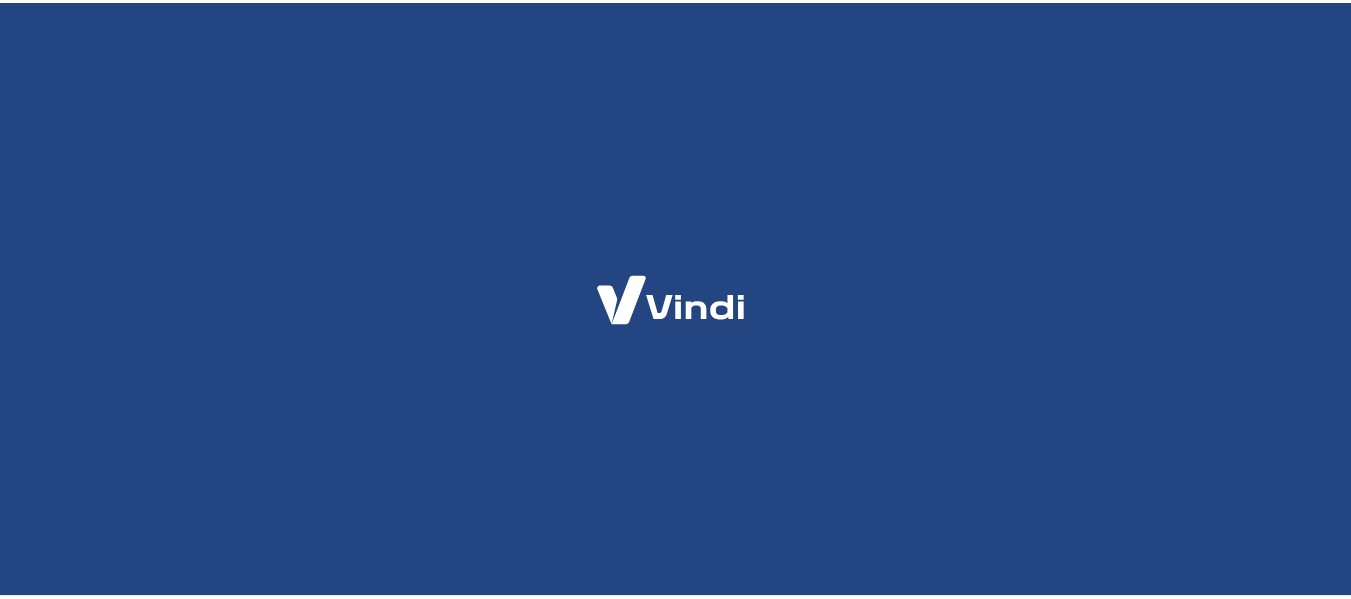 scroll, scrollTop: 0, scrollLeft: 0, axis: both 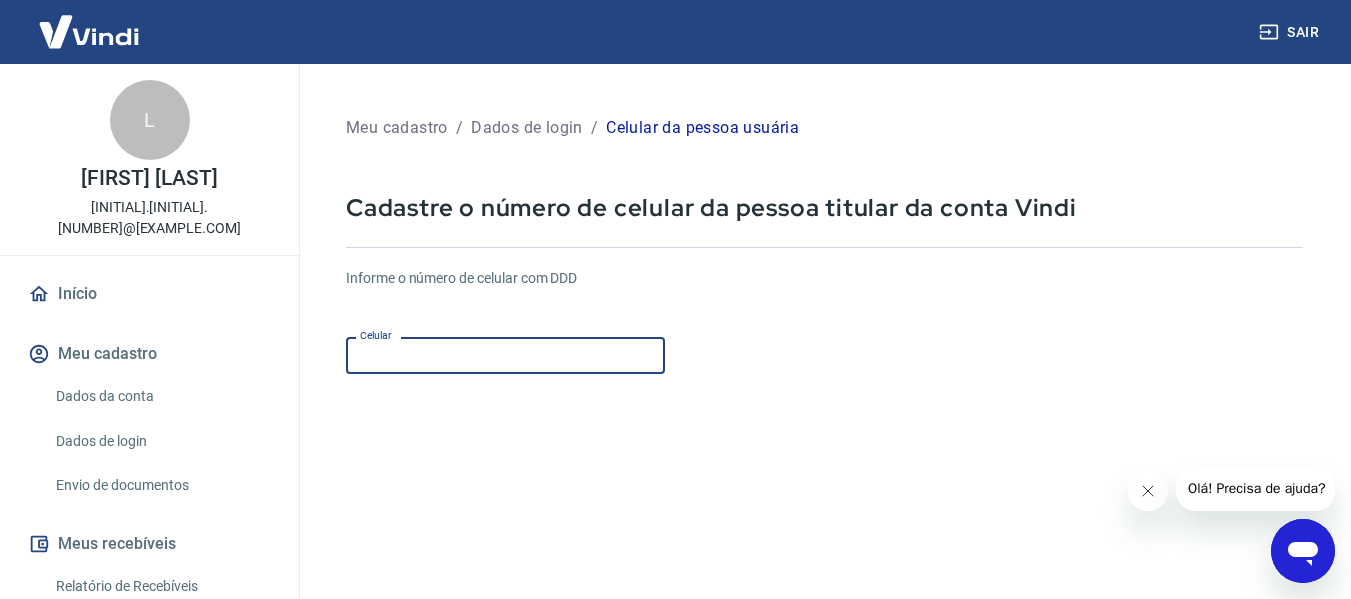 click on "Celular" at bounding box center [505, 355] 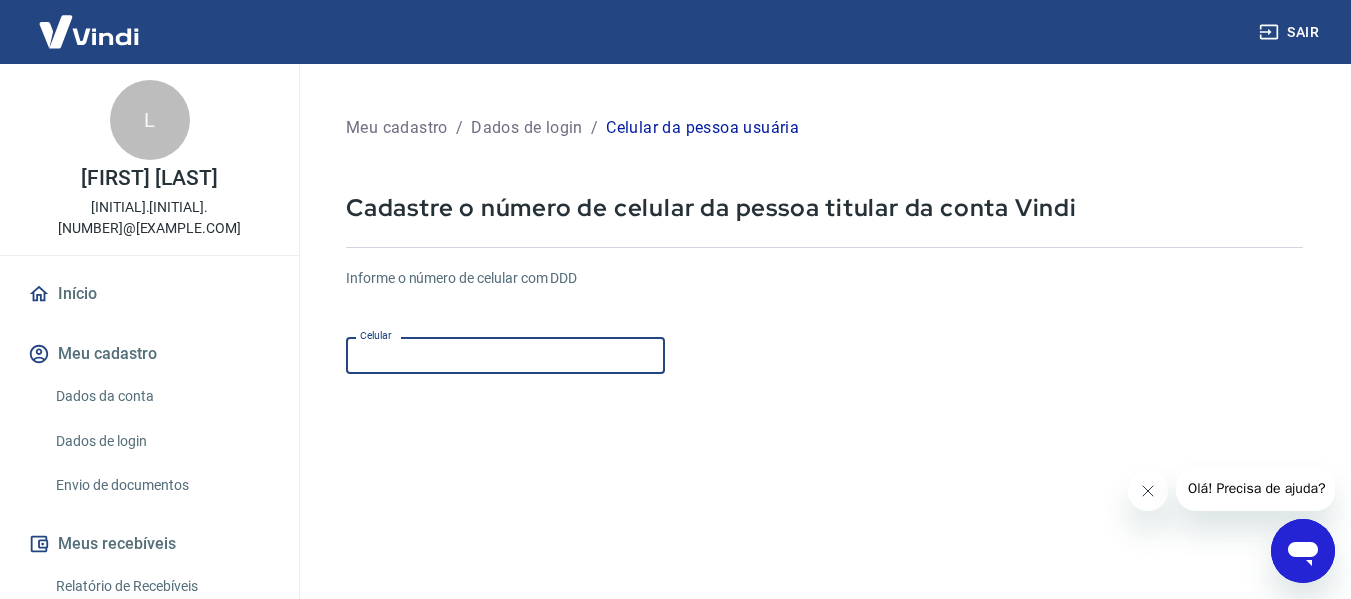 type on "([PHONE]) [PHONE]-[PHONE]" 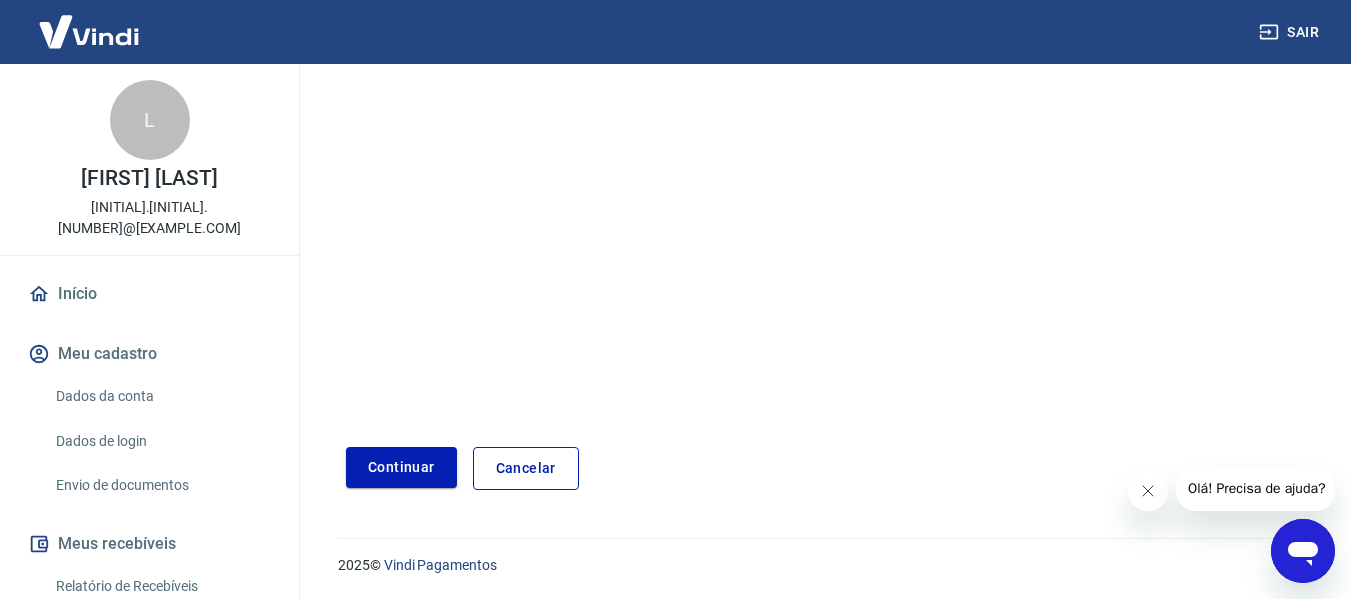 scroll, scrollTop: 348, scrollLeft: 0, axis: vertical 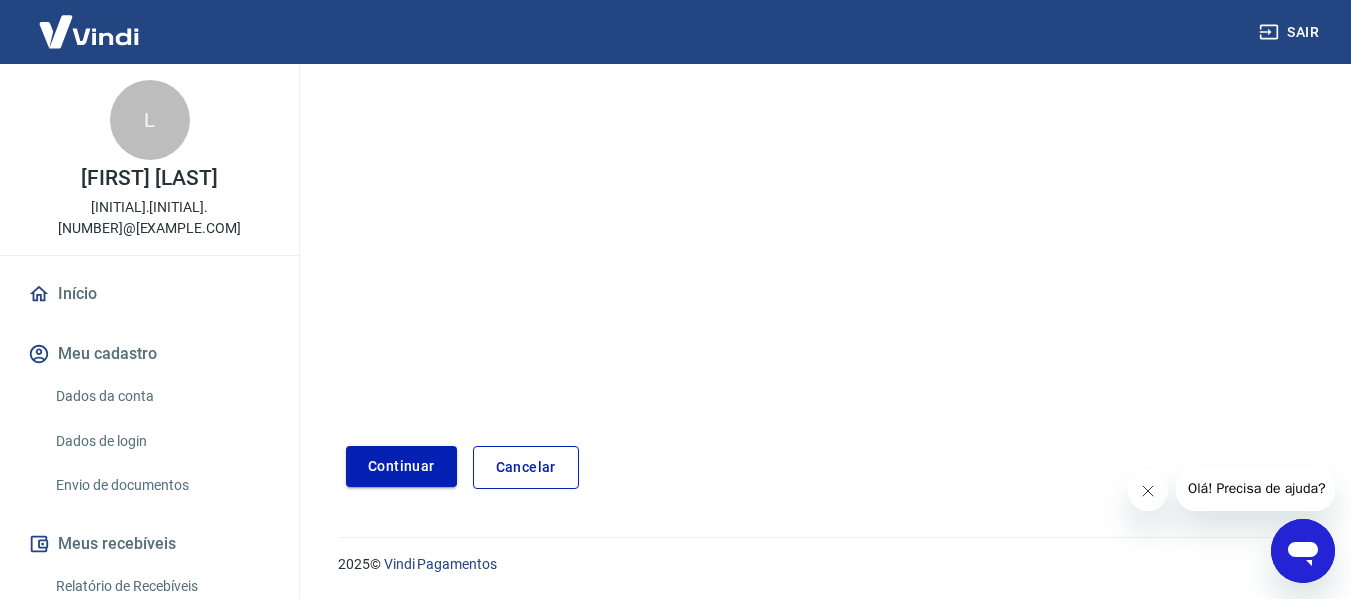 click on "Continuar" at bounding box center (401, 466) 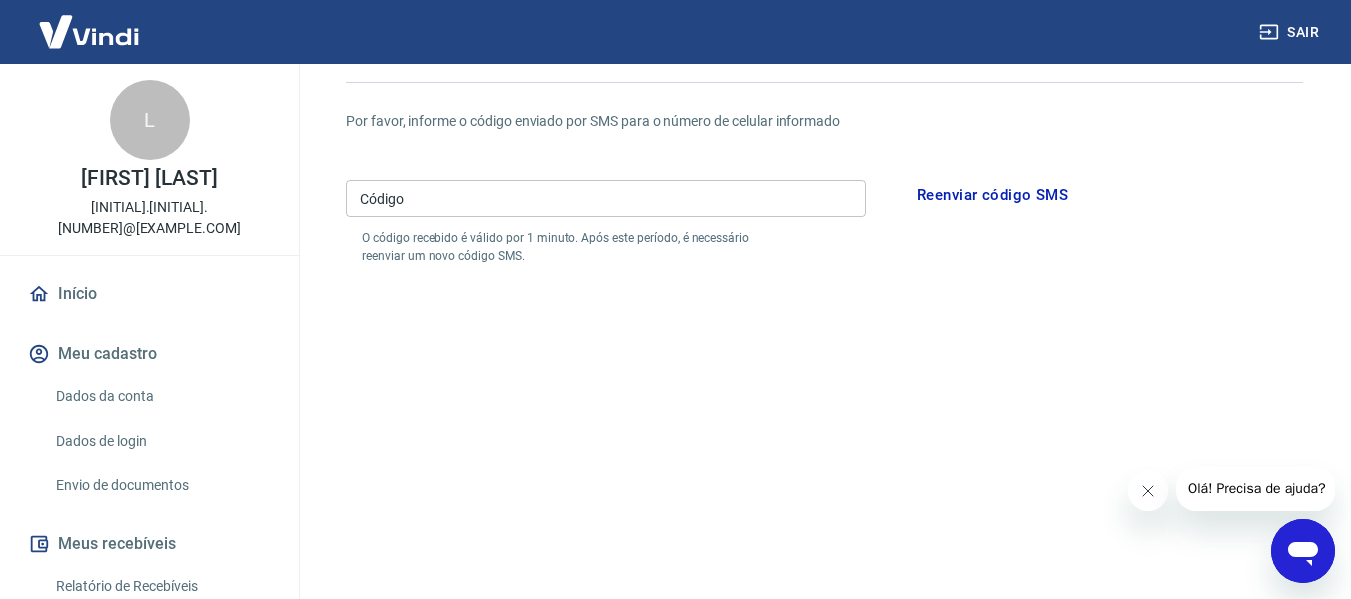 scroll, scrollTop: 148, scrollLeft: 0, axis: vertical 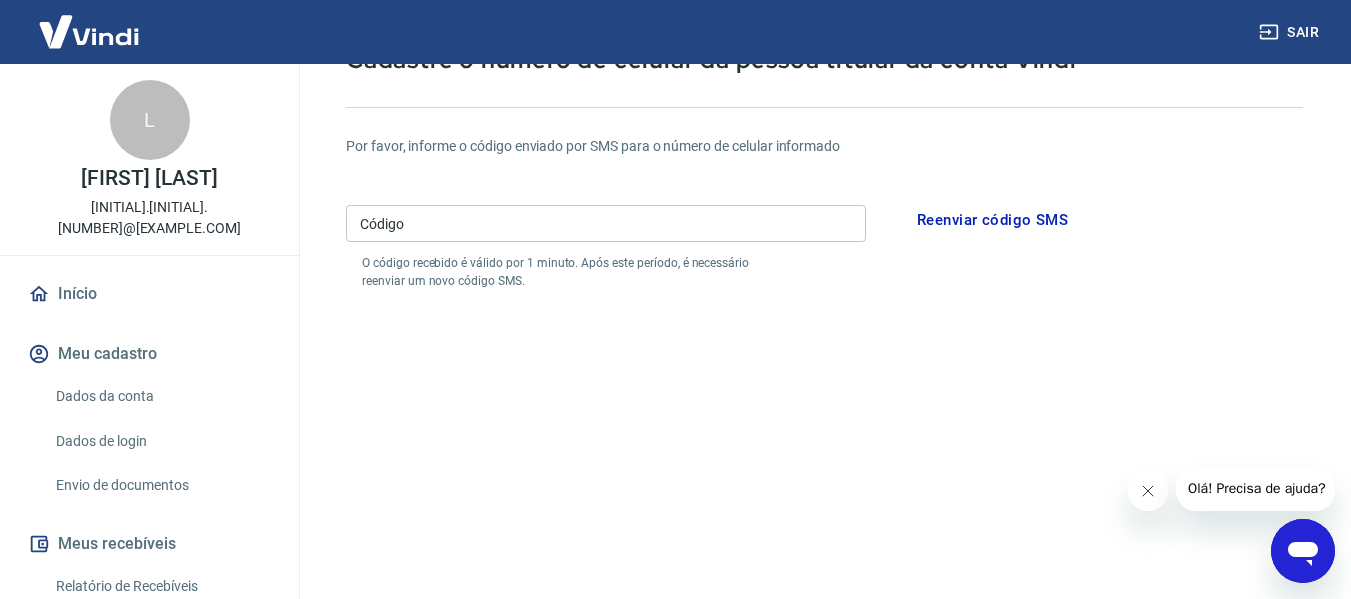 click on "Reenviar código SMS" at bounding box center (992, 220) 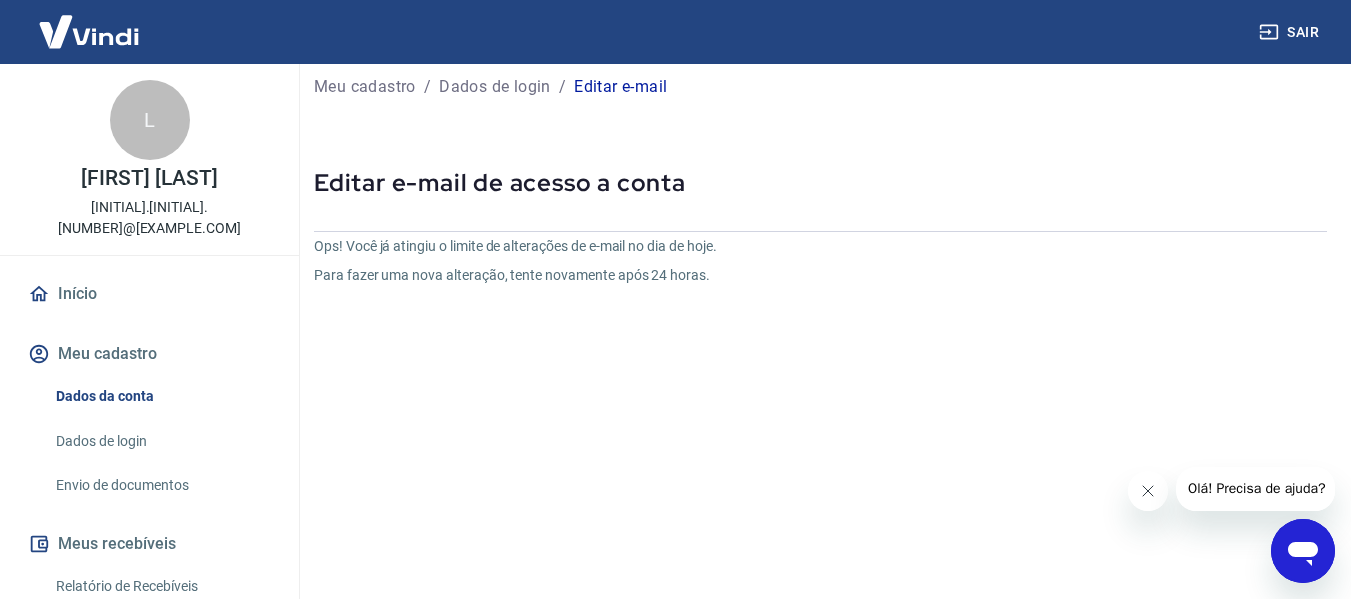 scroll, scrollTop: 0, scrollLeft: 0, axis: both 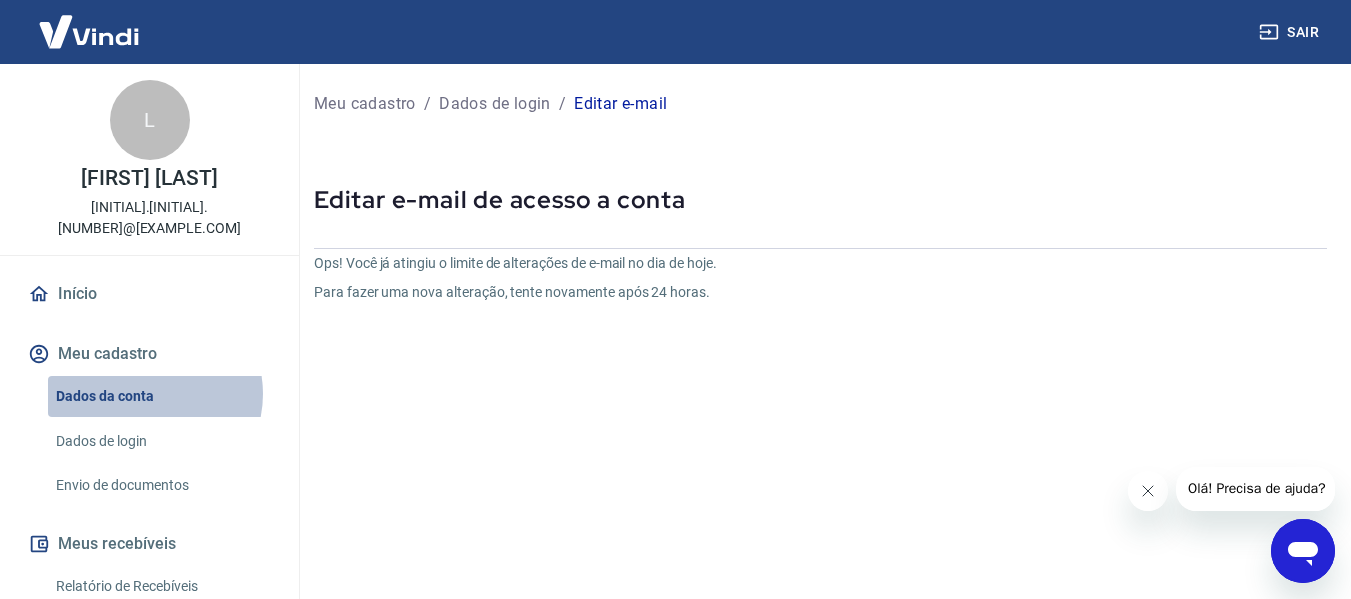 click on "Dados da conta" at bounding box center [161, 396] 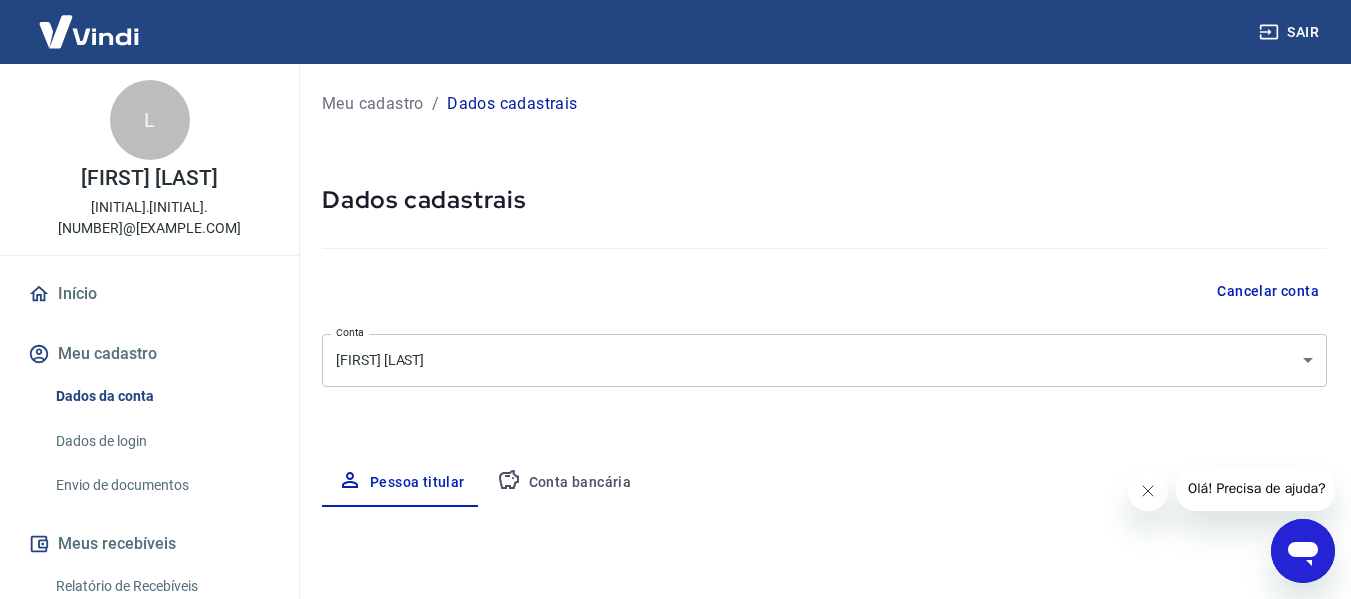 select on "PA" 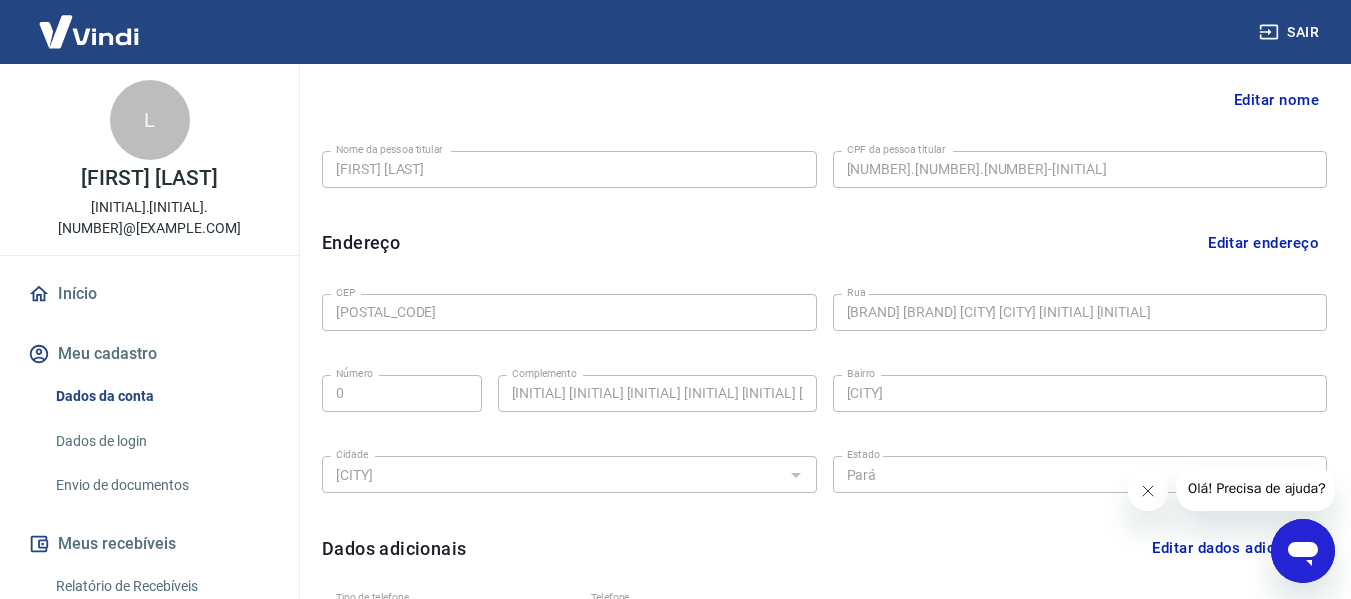 scroll, scrollTop: 500, scrollLeft: 0, axis: vertical 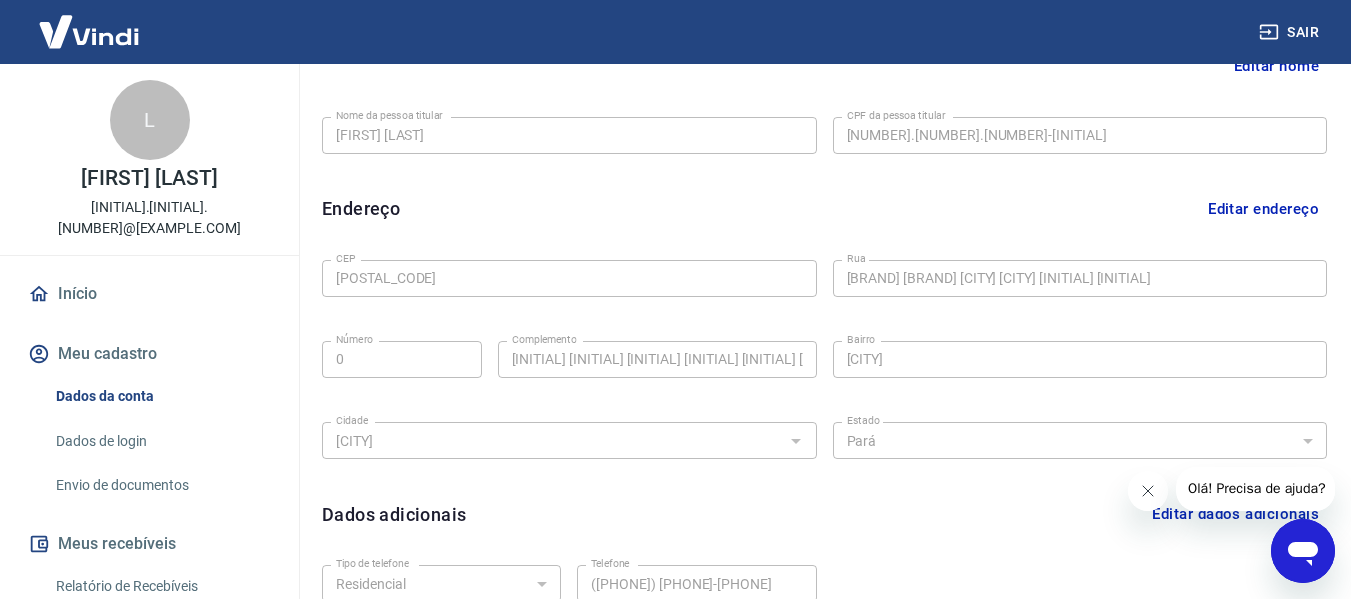 click on "Editar endereço" at bounding box center [1263, 209] 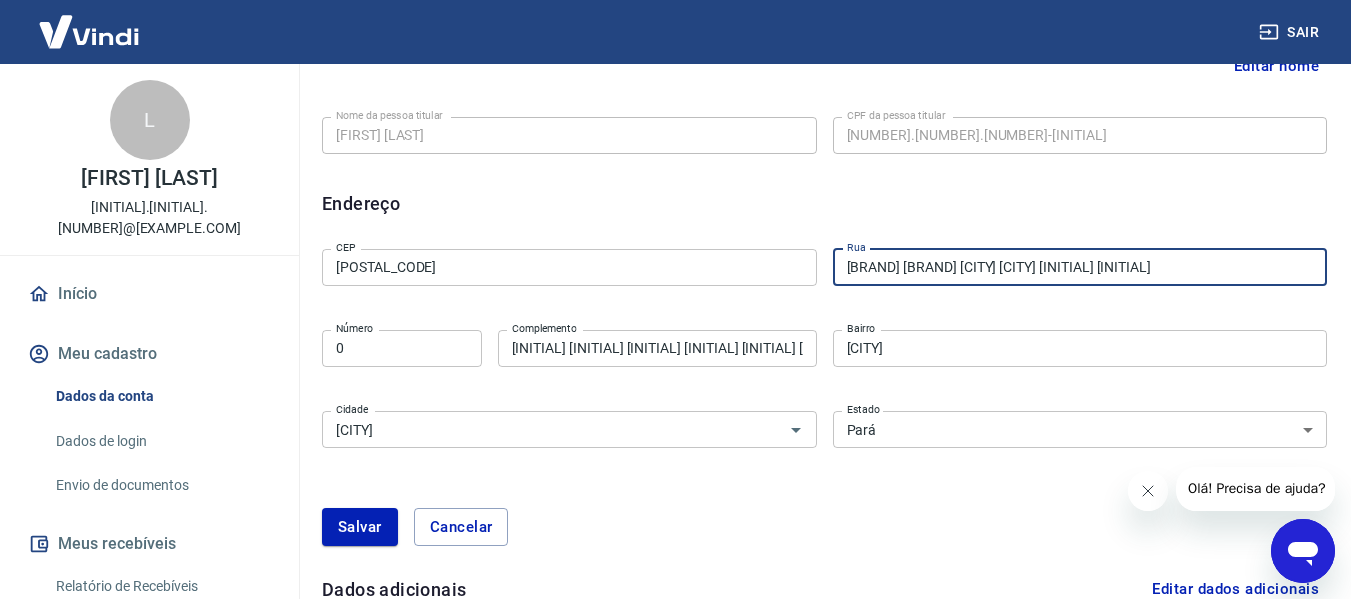 drag, startPoint x: 1181, startPoint y: 272, endPoint x: 848, endPoint y: 270, distance: 333.006 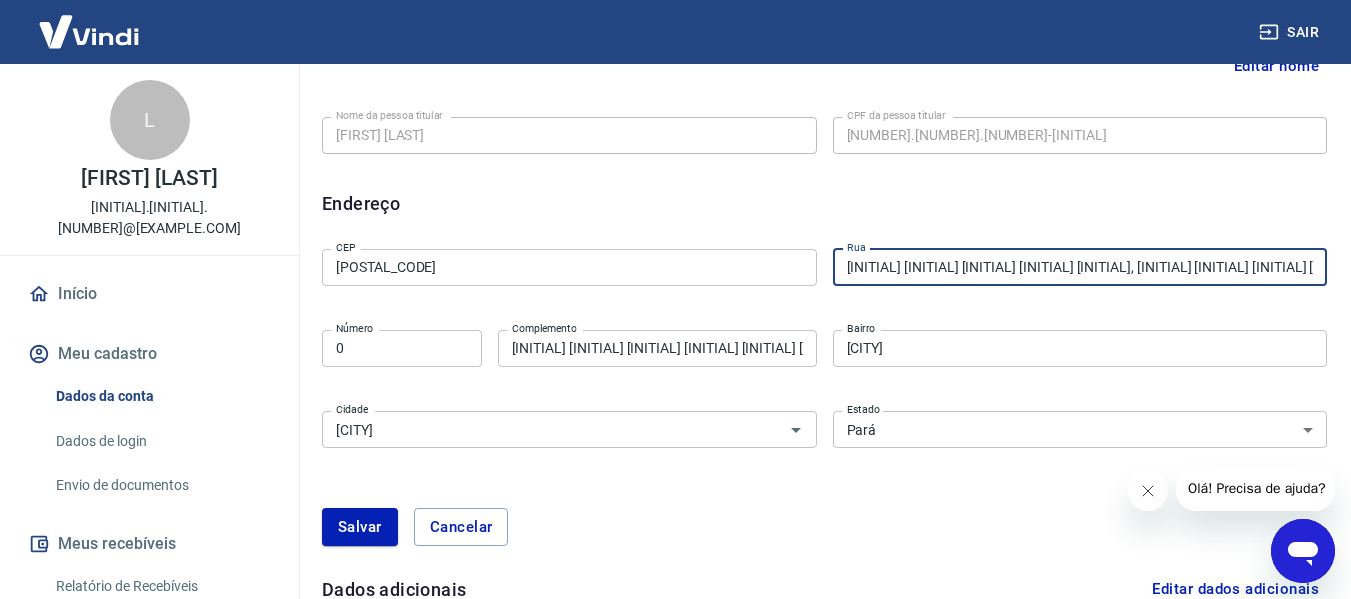 type on "cj portal do aura 2, predio 14, ap 303" 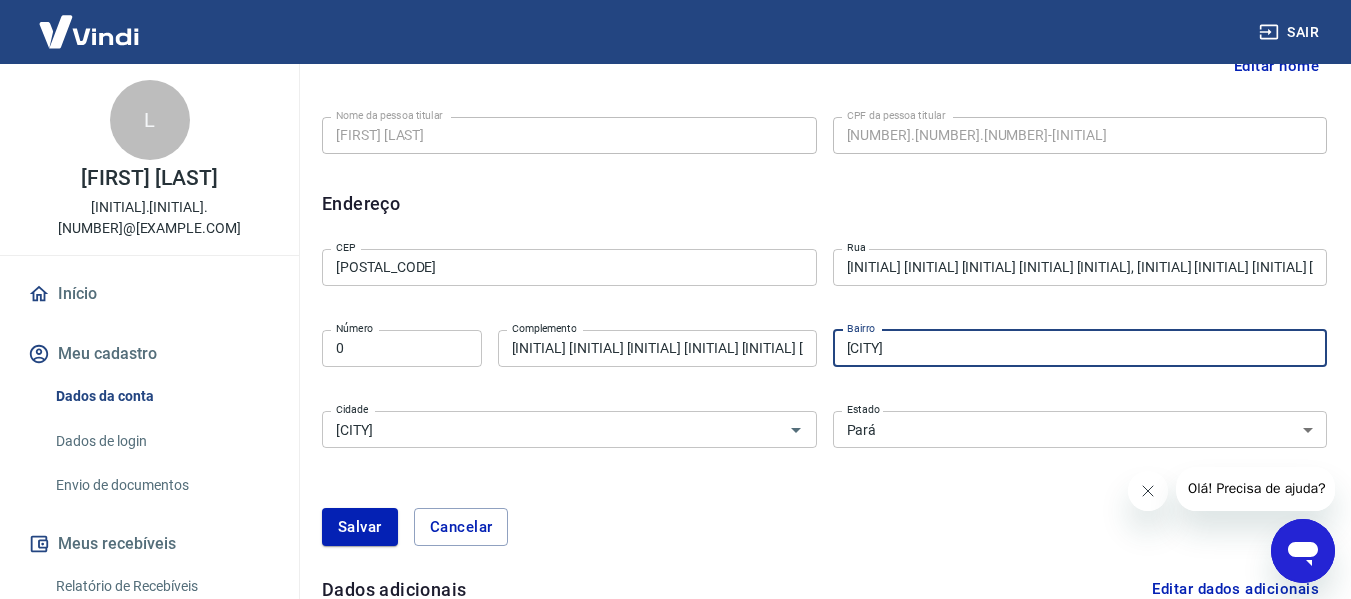 click on "Coqueiro" at bounding box center [1080, 348] 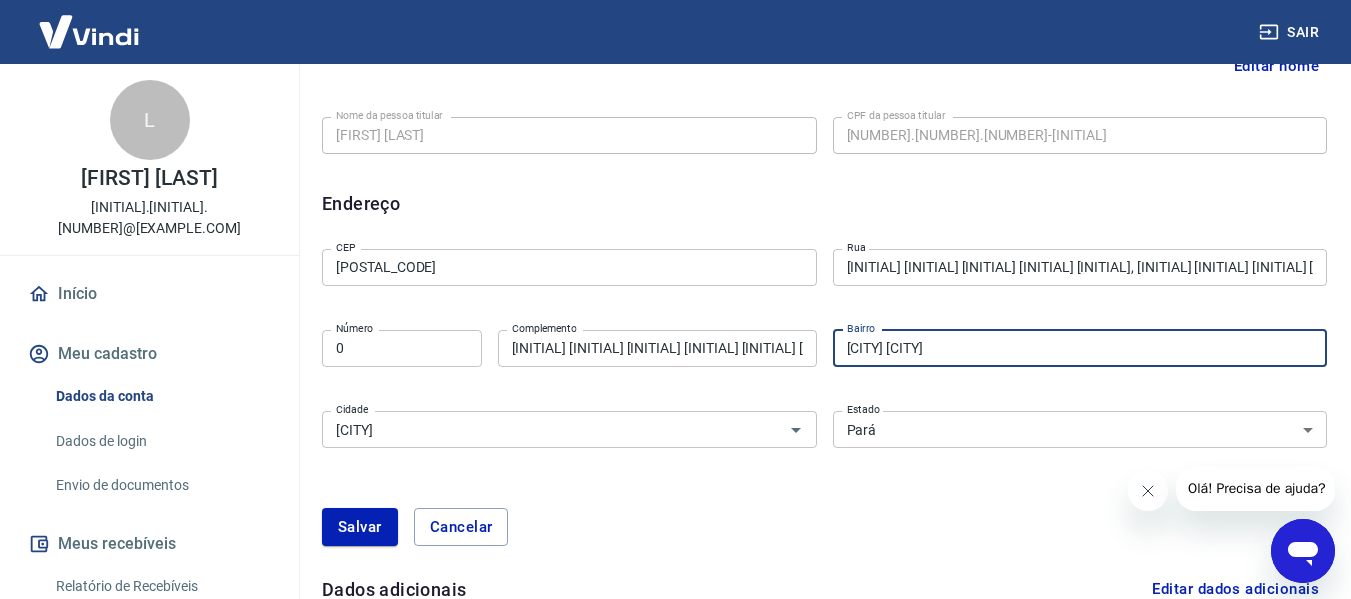 type on "aguas brancas" 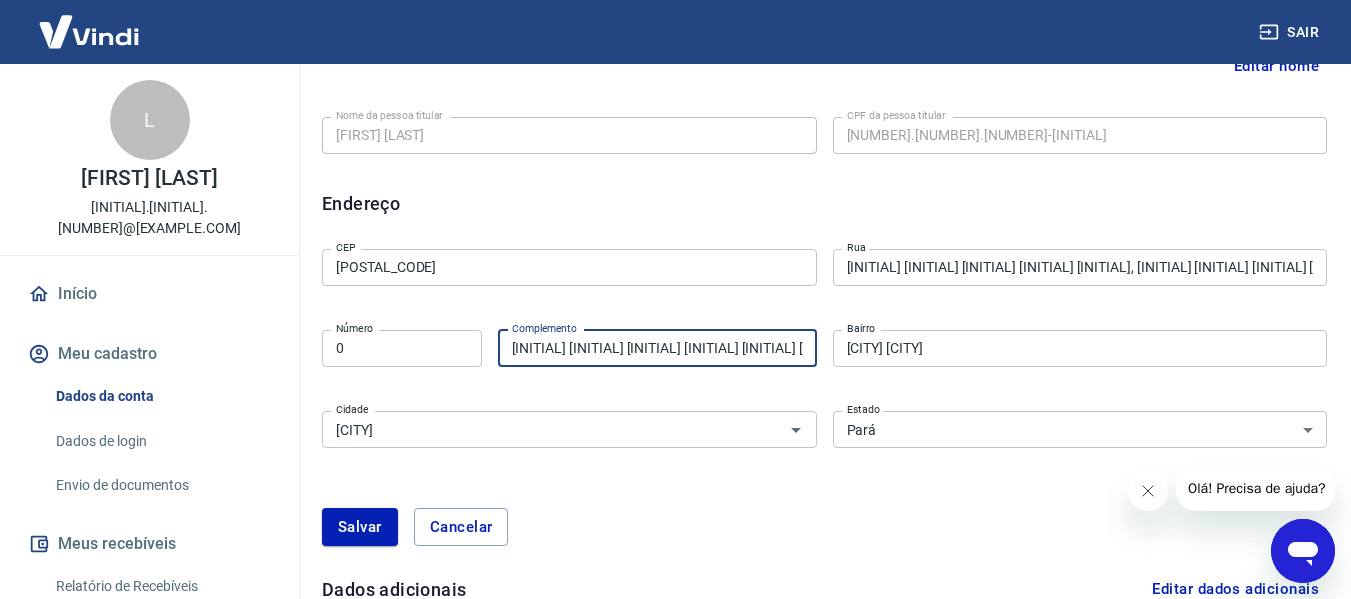 drag, startPoint x: 728, startPoint y: 346, endPoint x: 501, endPoint y: 363, distance: 227.63568 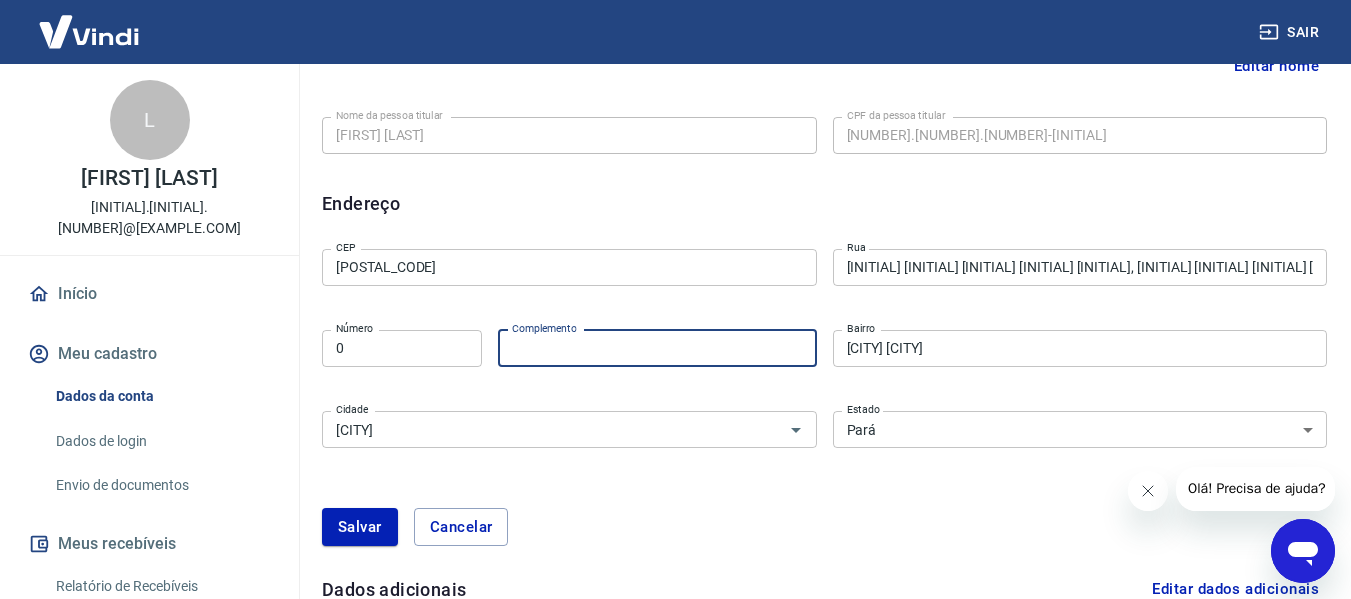 type 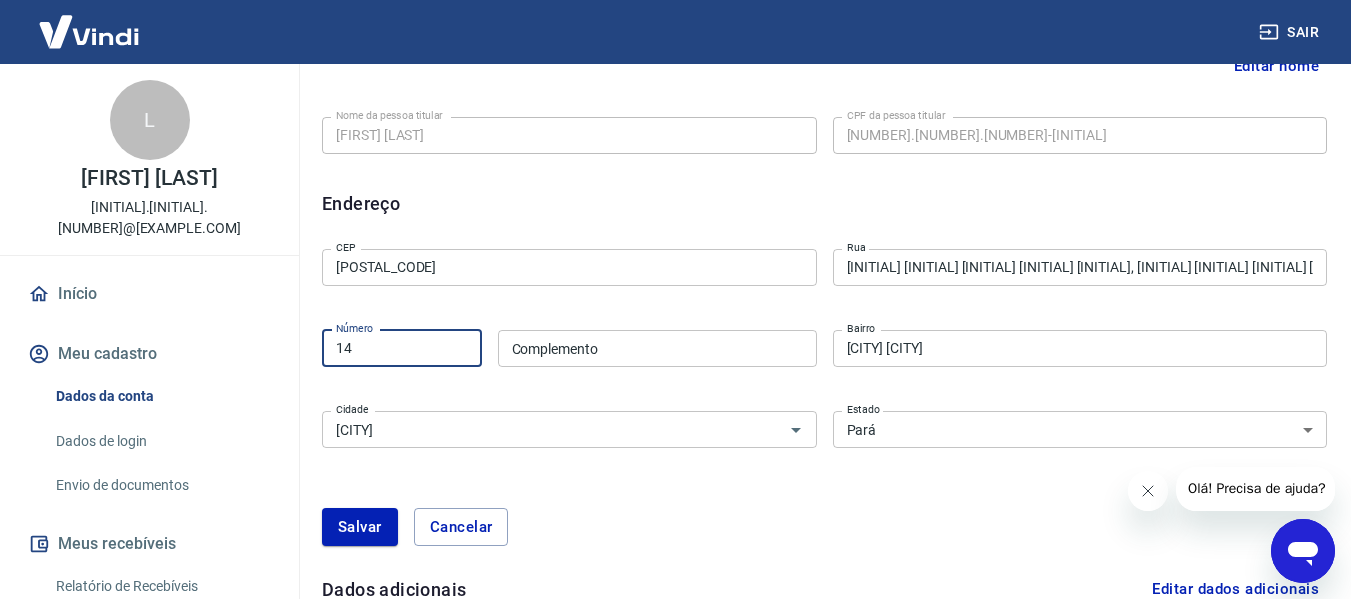 type on "14" 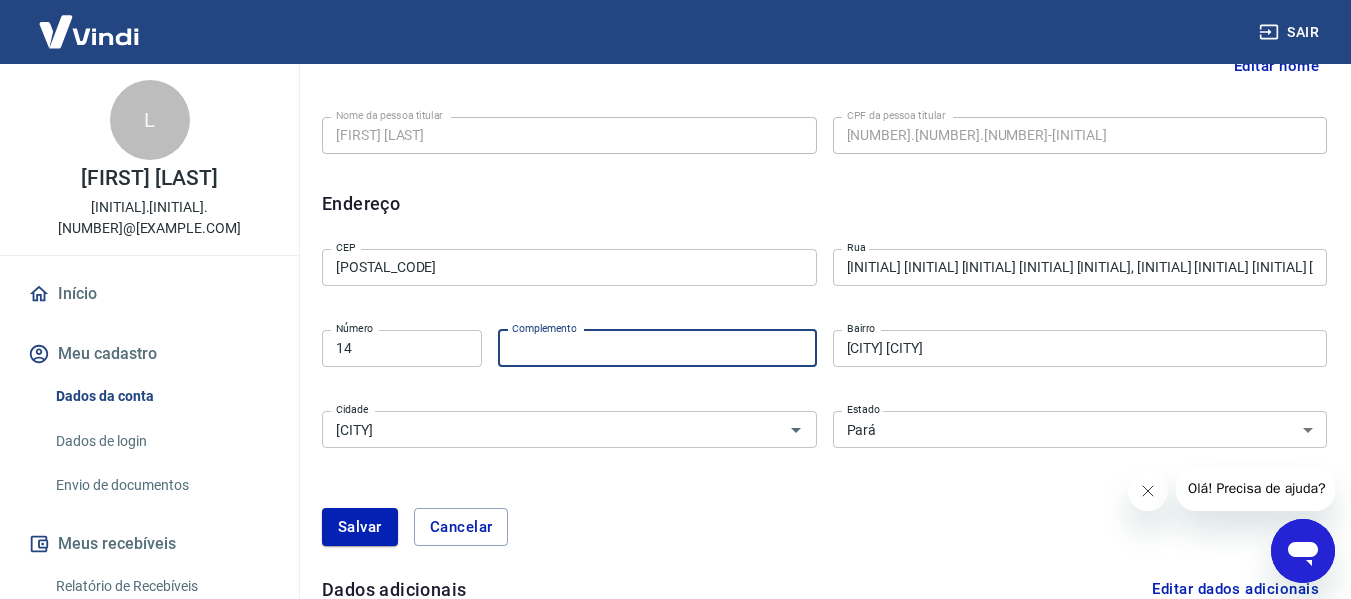 click on "Complemento" at bounding box center [657, 348] 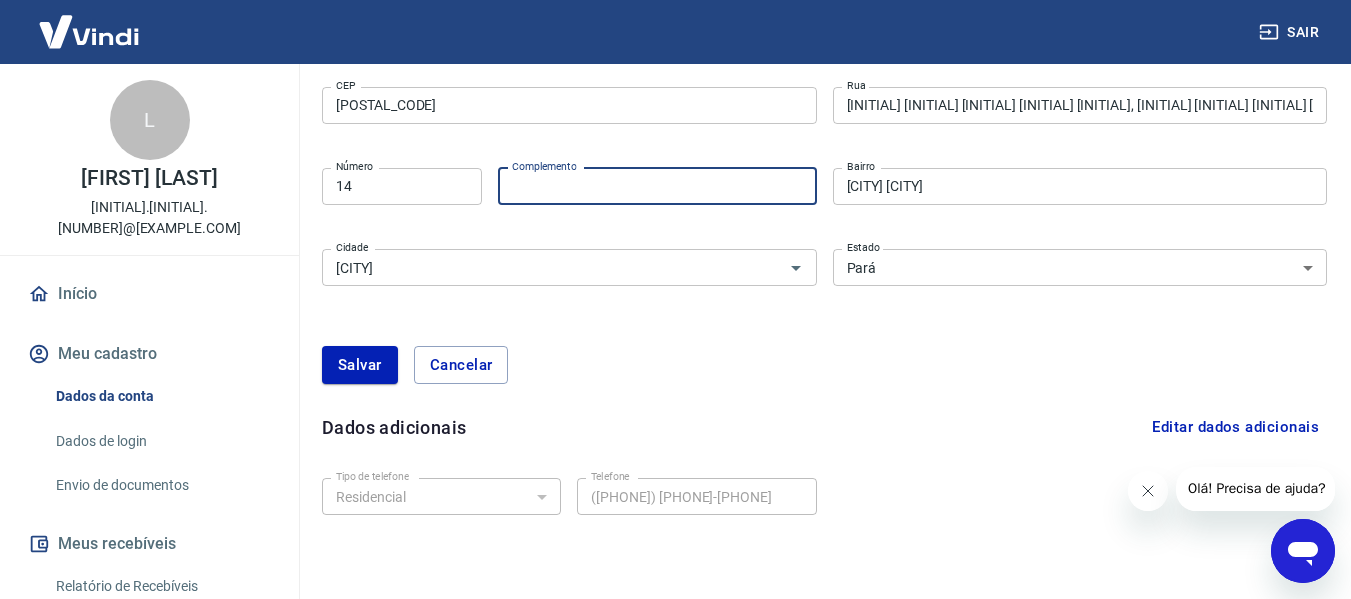 scroll, scrollTop: 700, scrollLeft: 0, axis: vertical 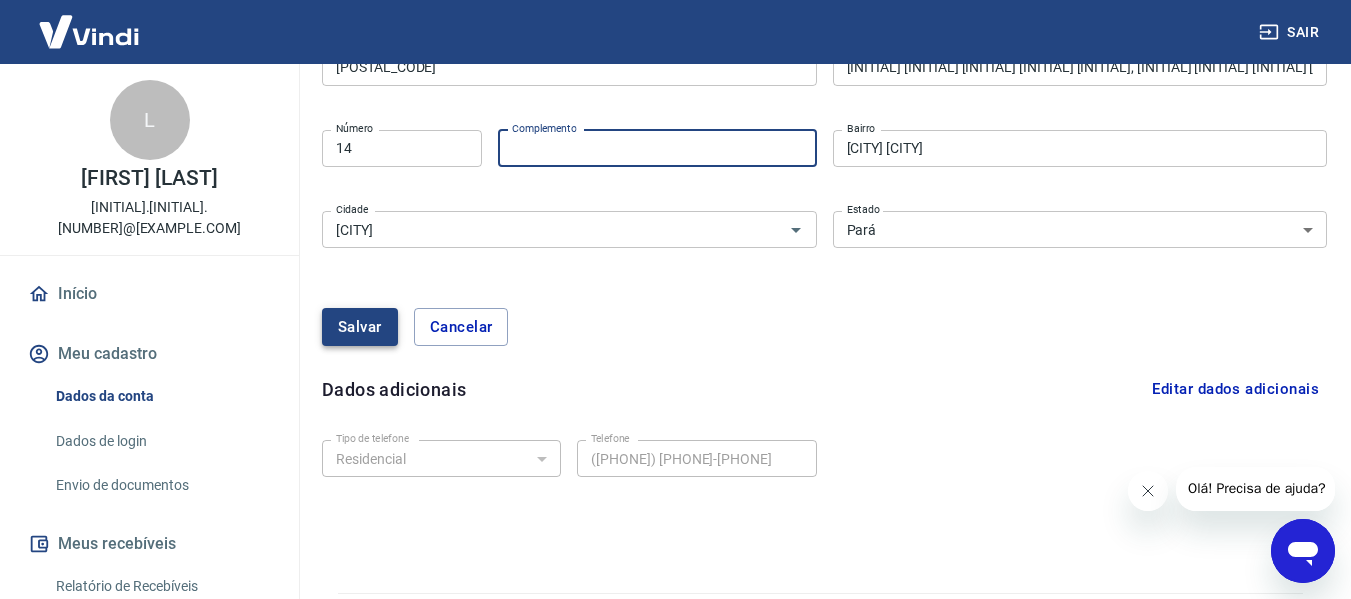 click on "Salvar" at bounding box center [360, 327] 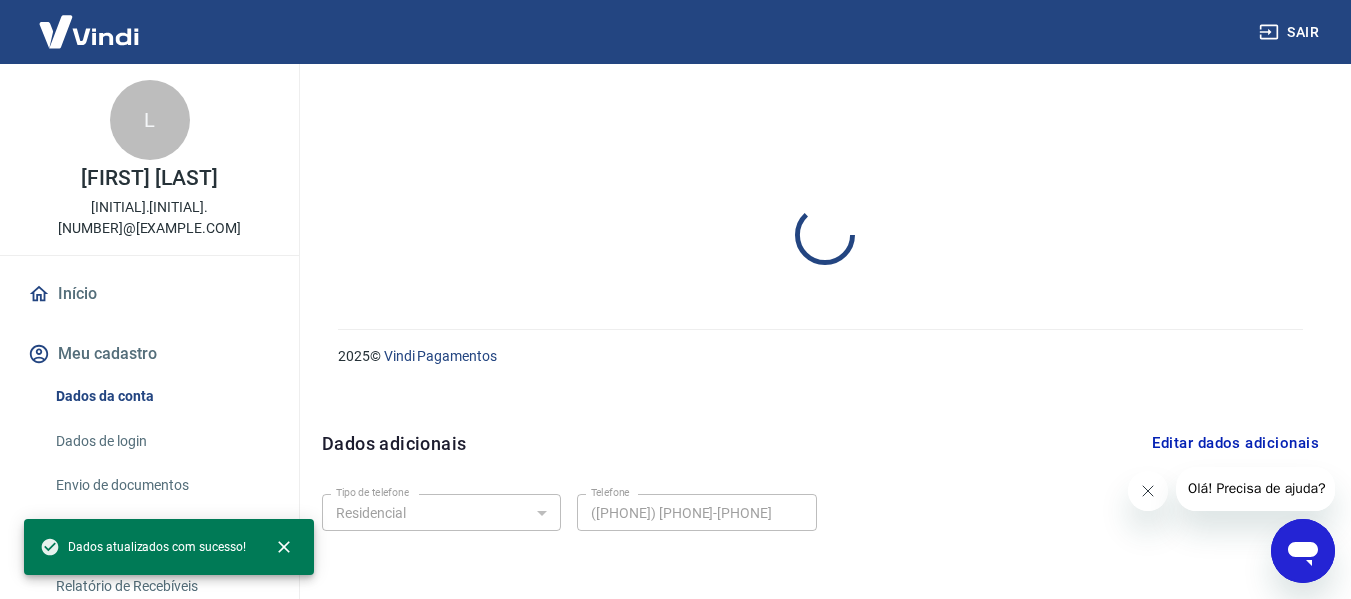select on "PA" 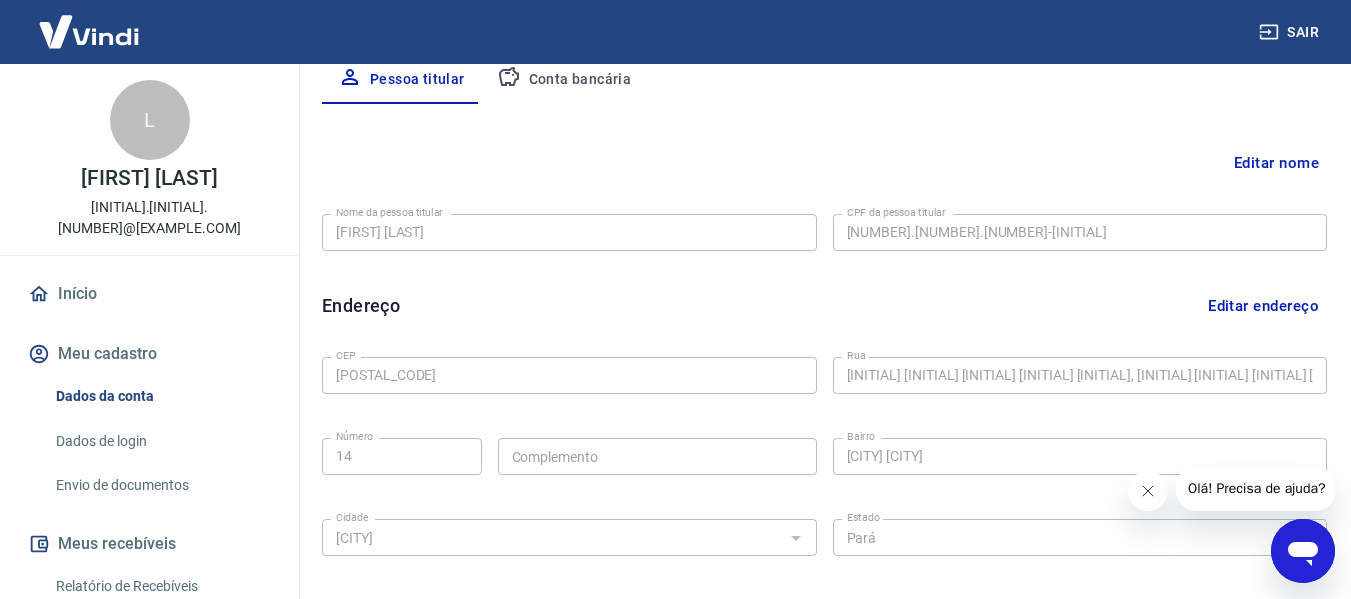 scroll, scrollTop: 325, scrollLeft: 0, axis: vertical 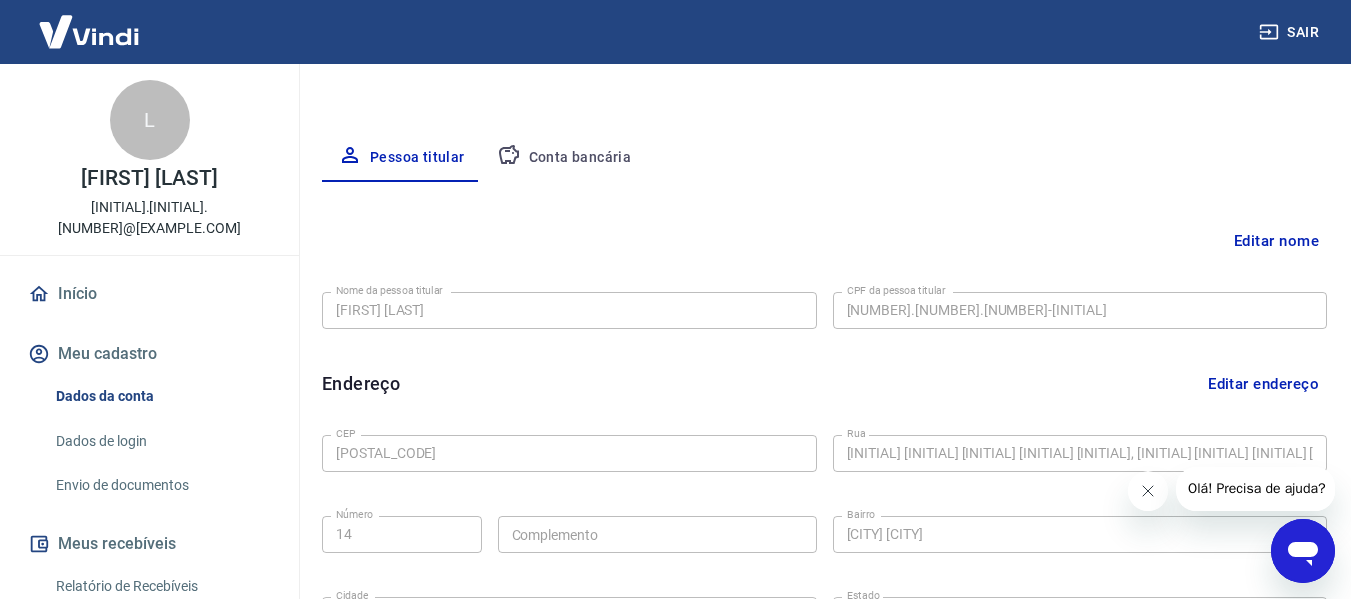 click on "Conta bancária" at bounding box center [564, 158] 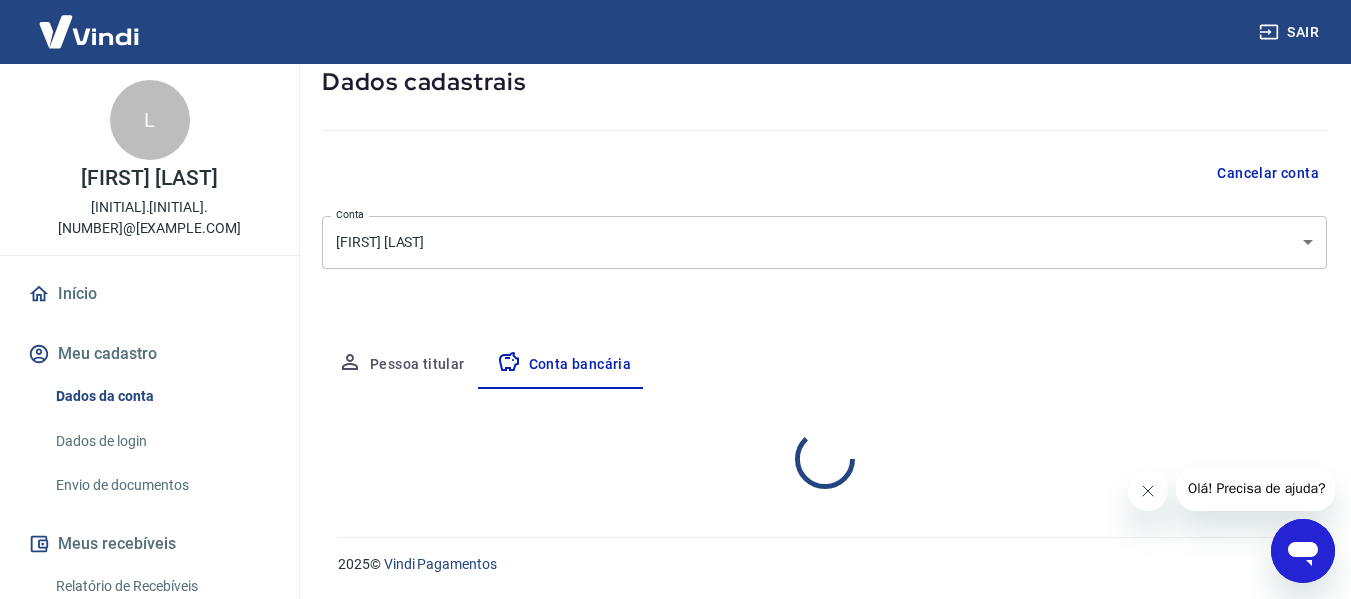 scroll, scrollTop: 312, scrollLeft: 0, axis: vertical 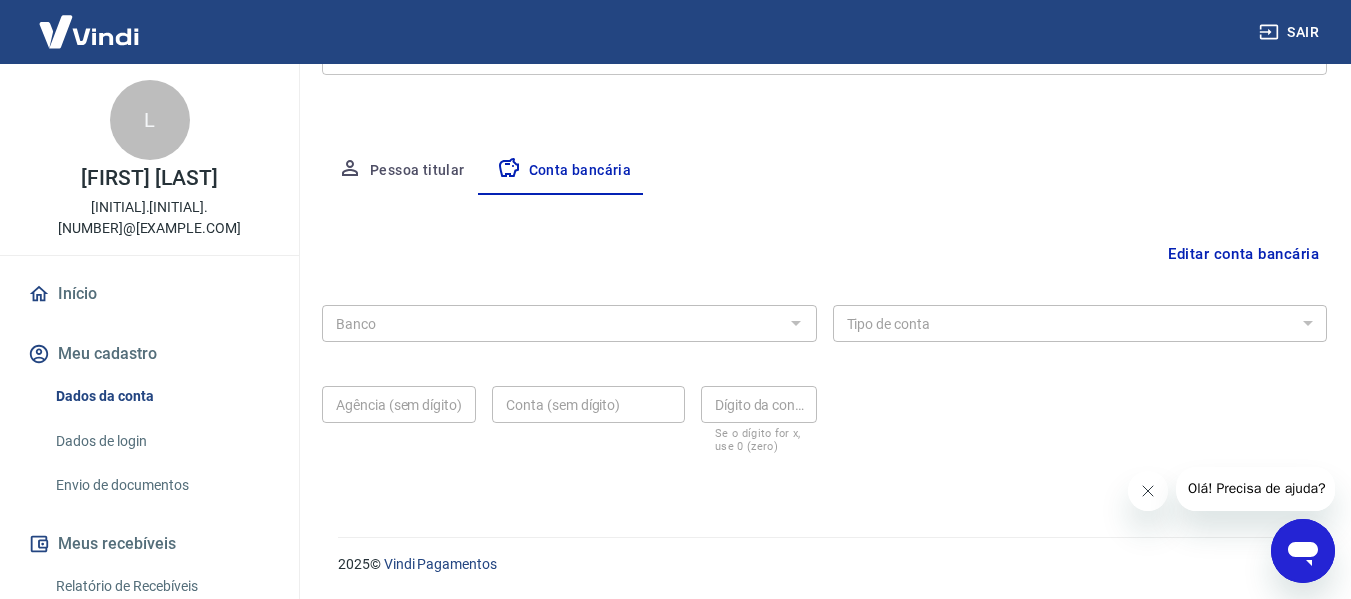 click on "Editar conta bancária" at bounding box center (1243, 254) 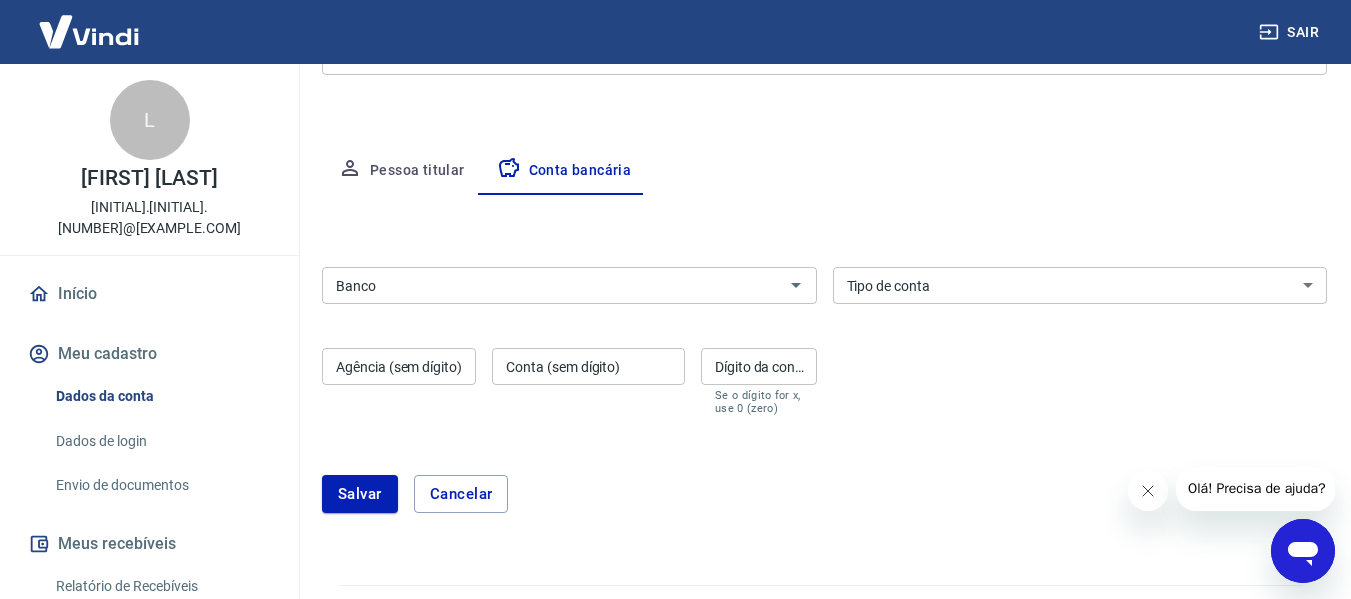 click on "Banco" at bounding box center (569, 285) 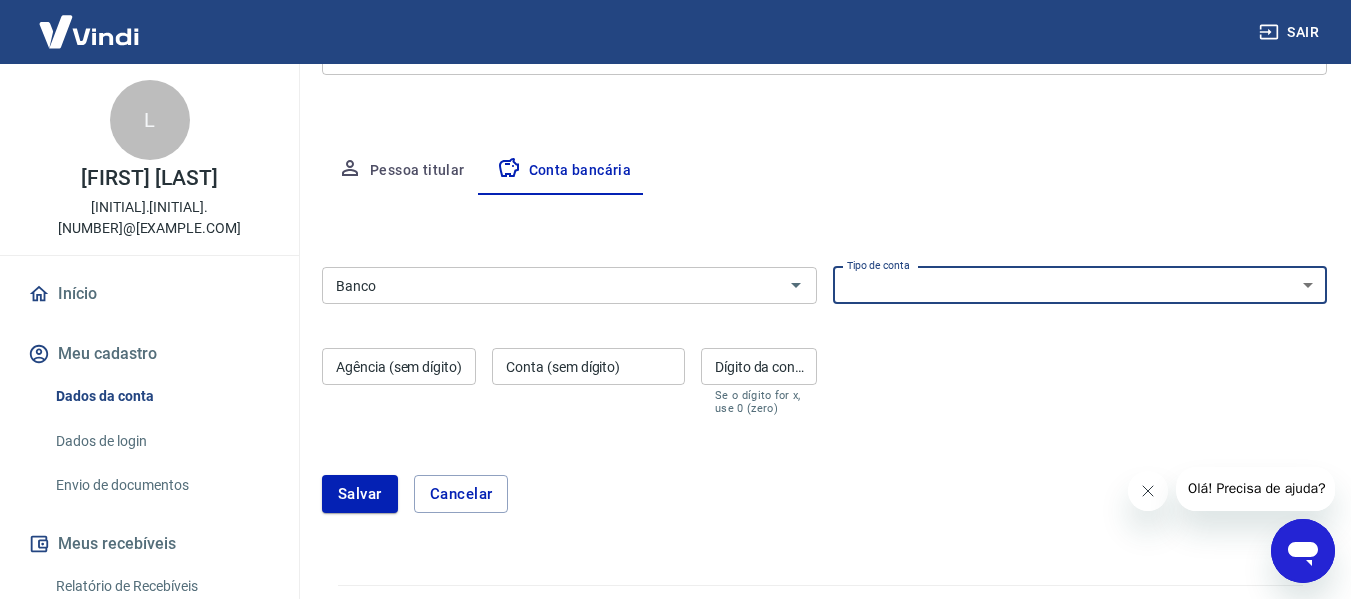 click on "Conta Corrente Conta Poupança" at bounding box center [1080, 285] 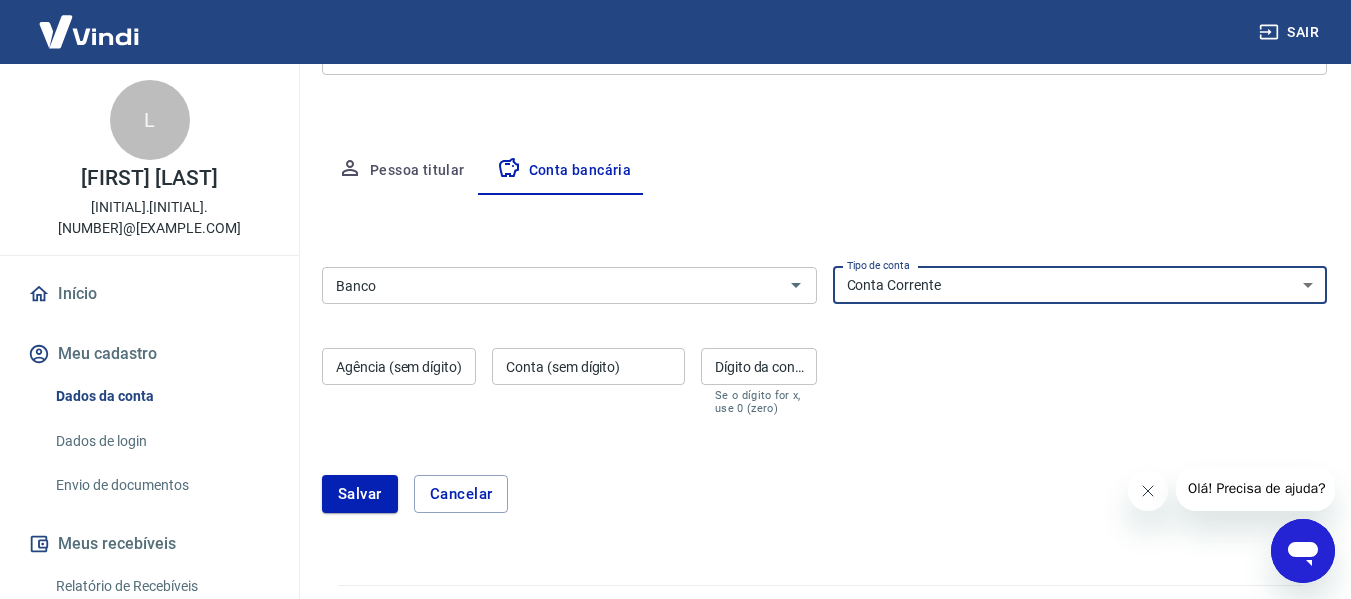 click on "Conta Corrente Conta Poupança" at bounding box center [1080, 285] 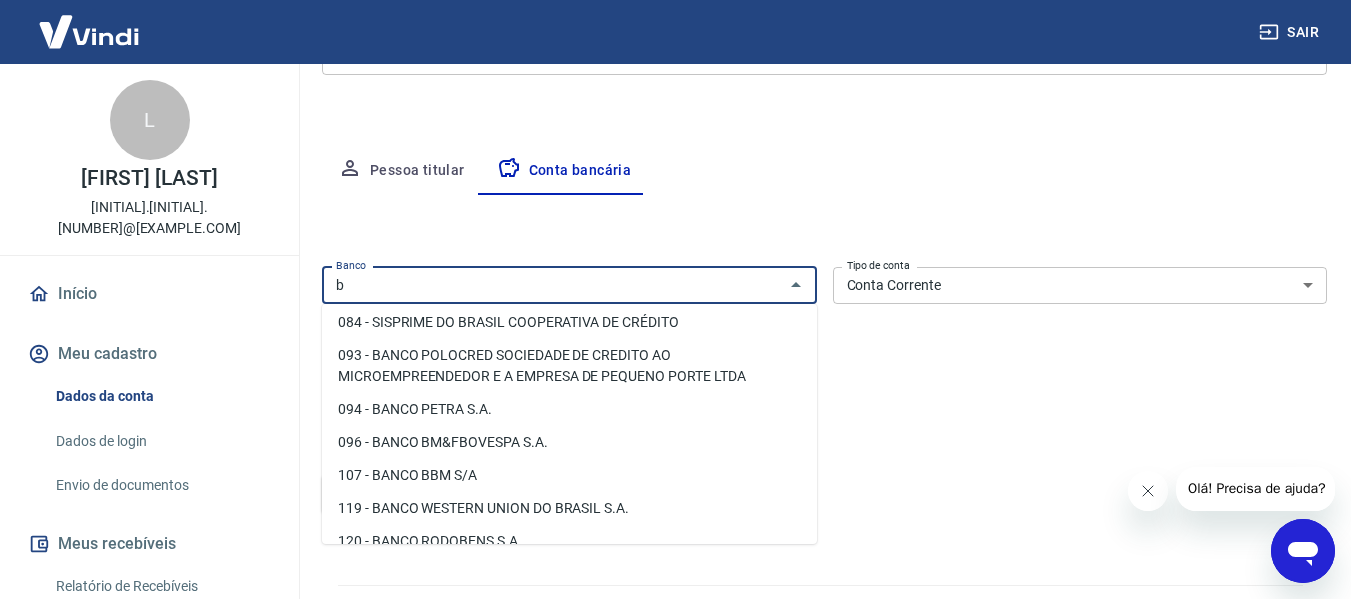 scroll, scrollTop: 0, scrollLeft: 0, axis: both 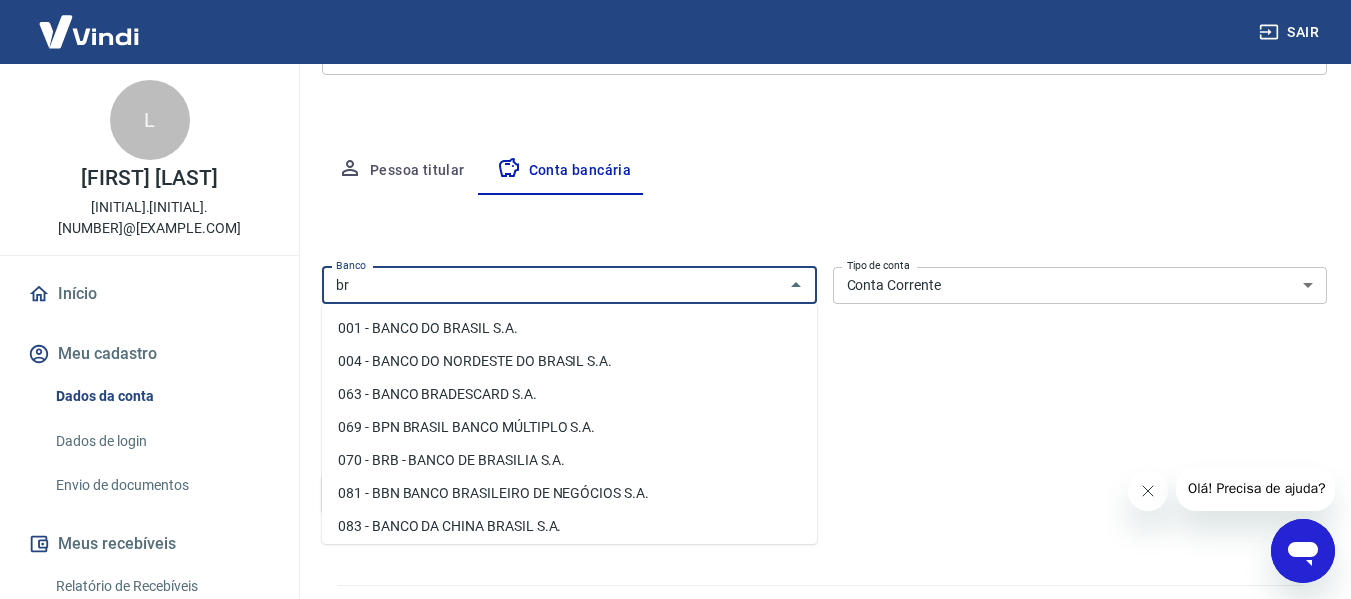 type on "b" 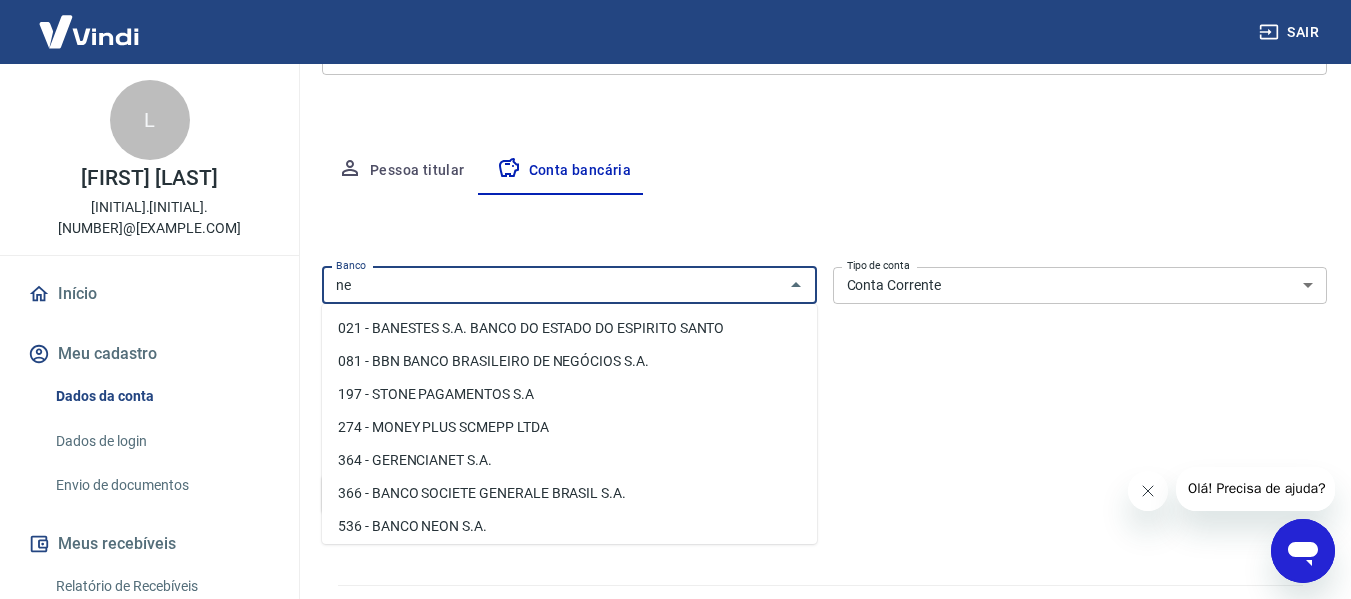 type on "n" 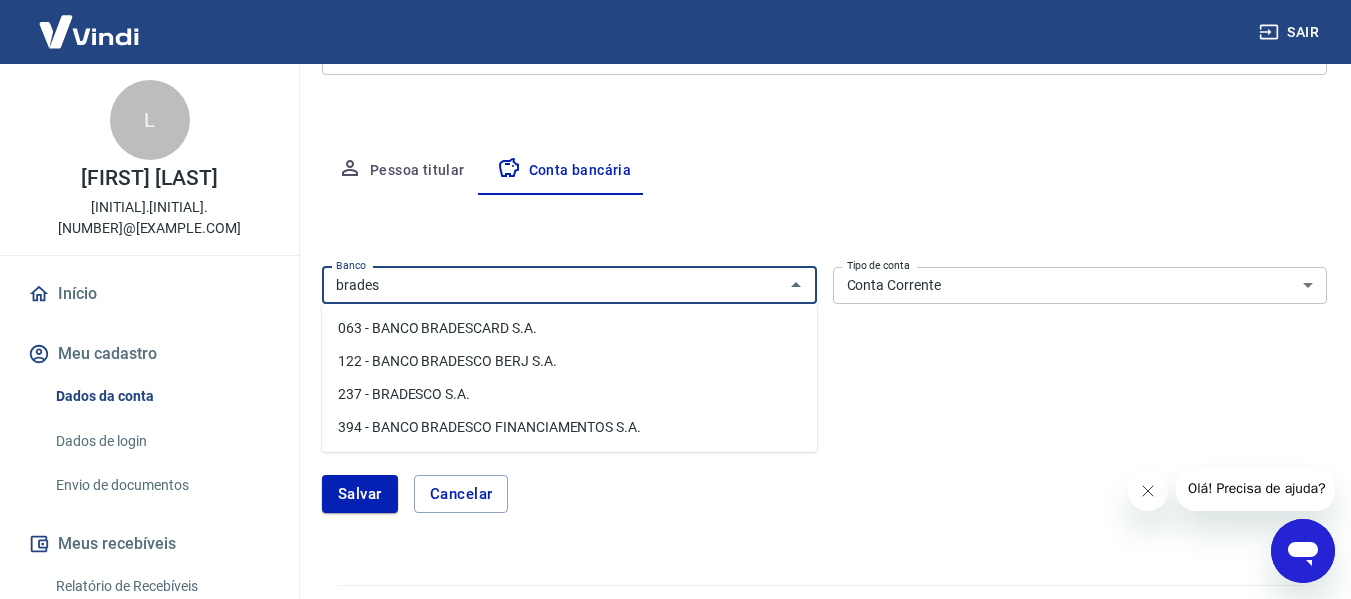 click on "237 - BRADESCO S.A." at bounding box center (569, 394) 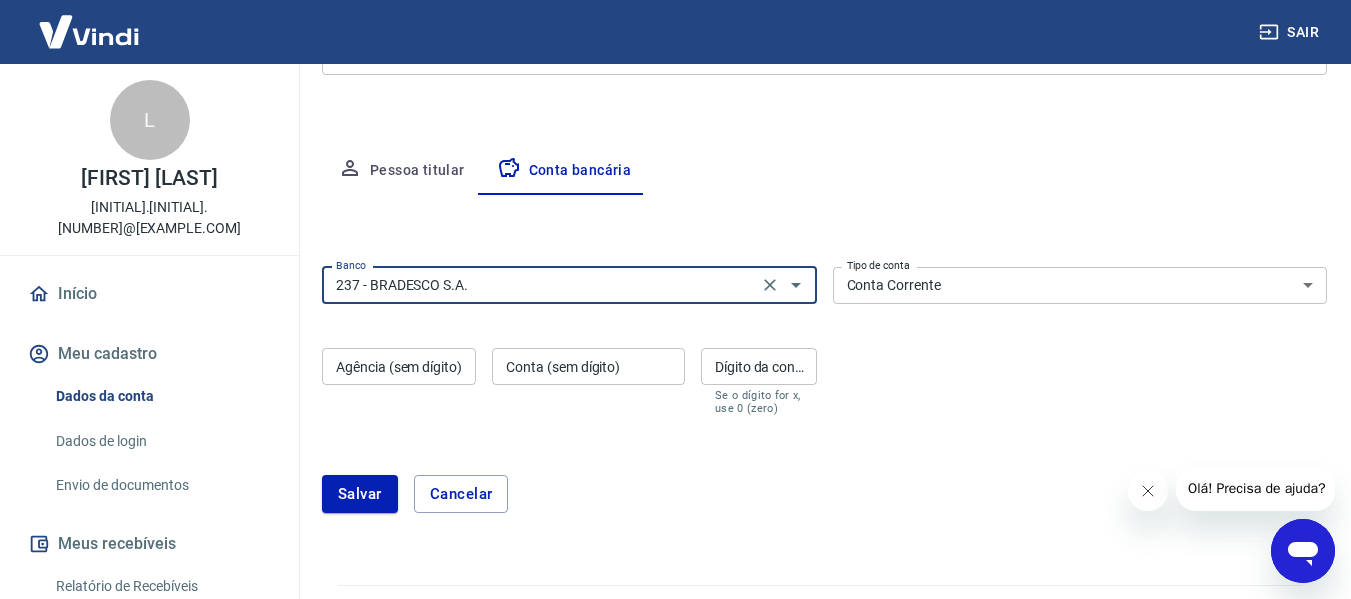 type on "237 - BRADESCO S.A." 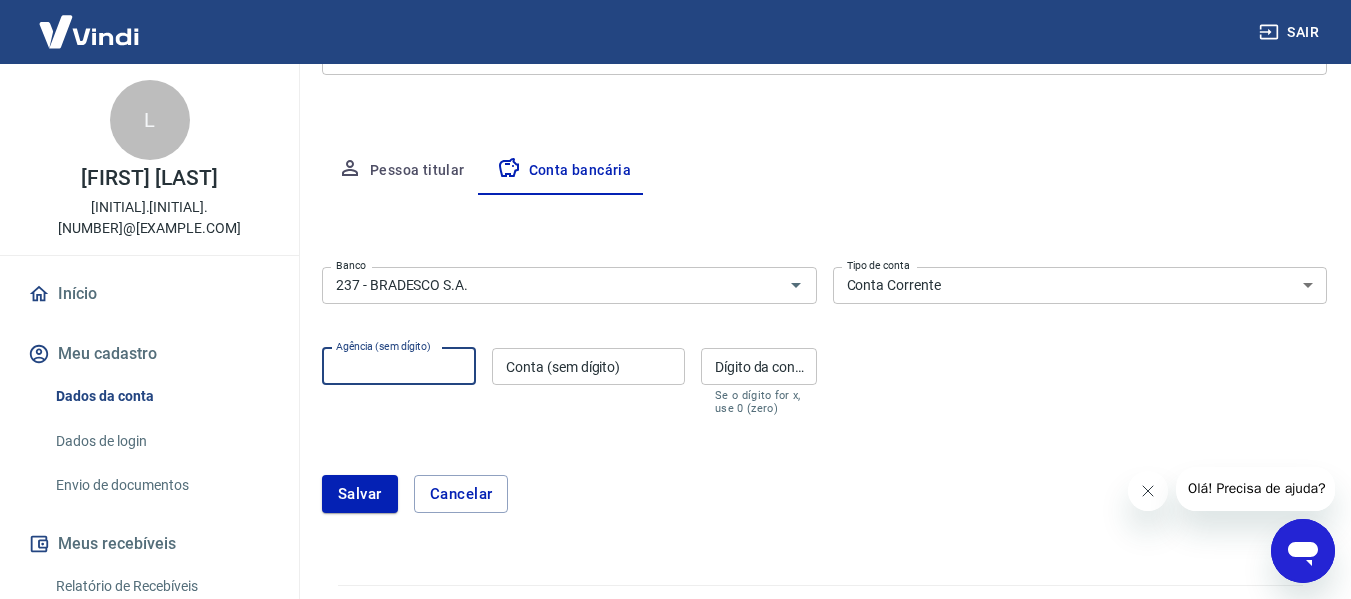 click on "Agência (sem dígito)" at bounding box center (399, 366) 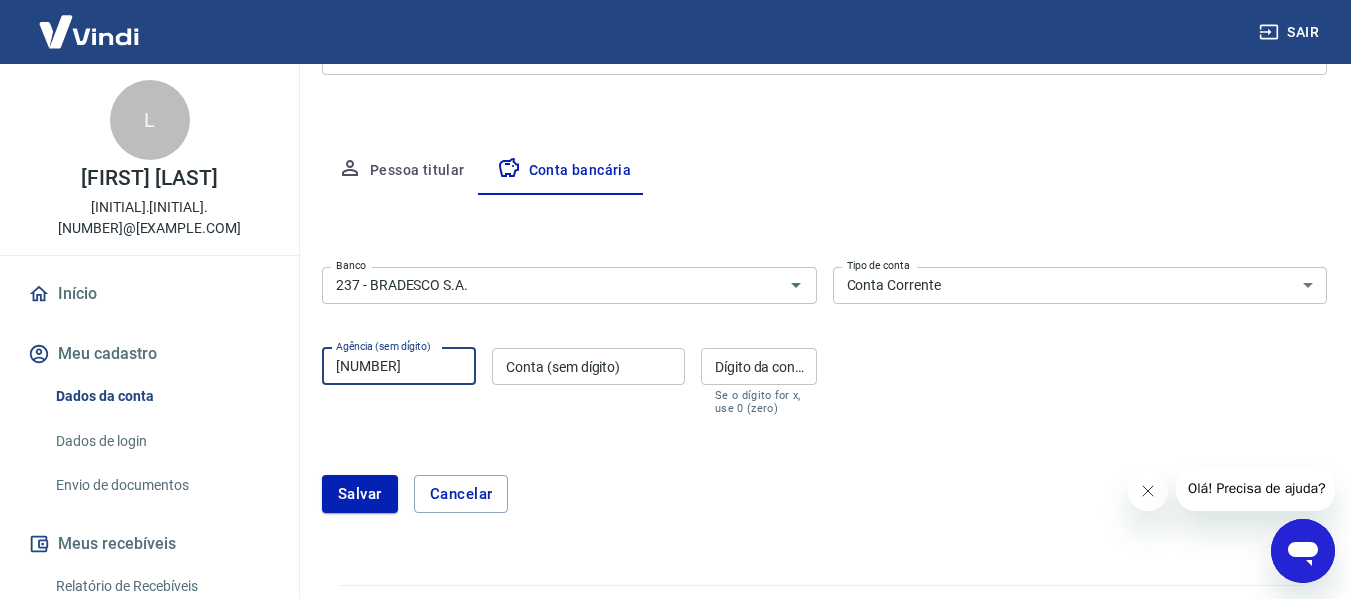 type on "7526" 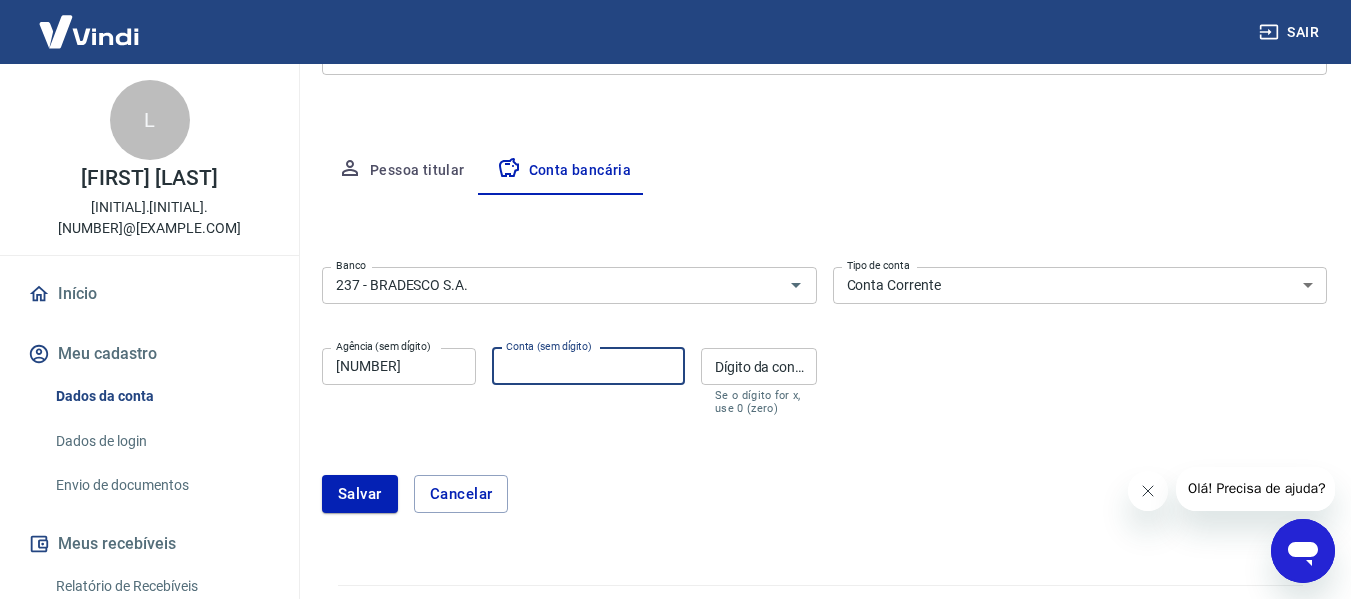 click on "Conta (sem dígito)" at bounding box center [588, 366] 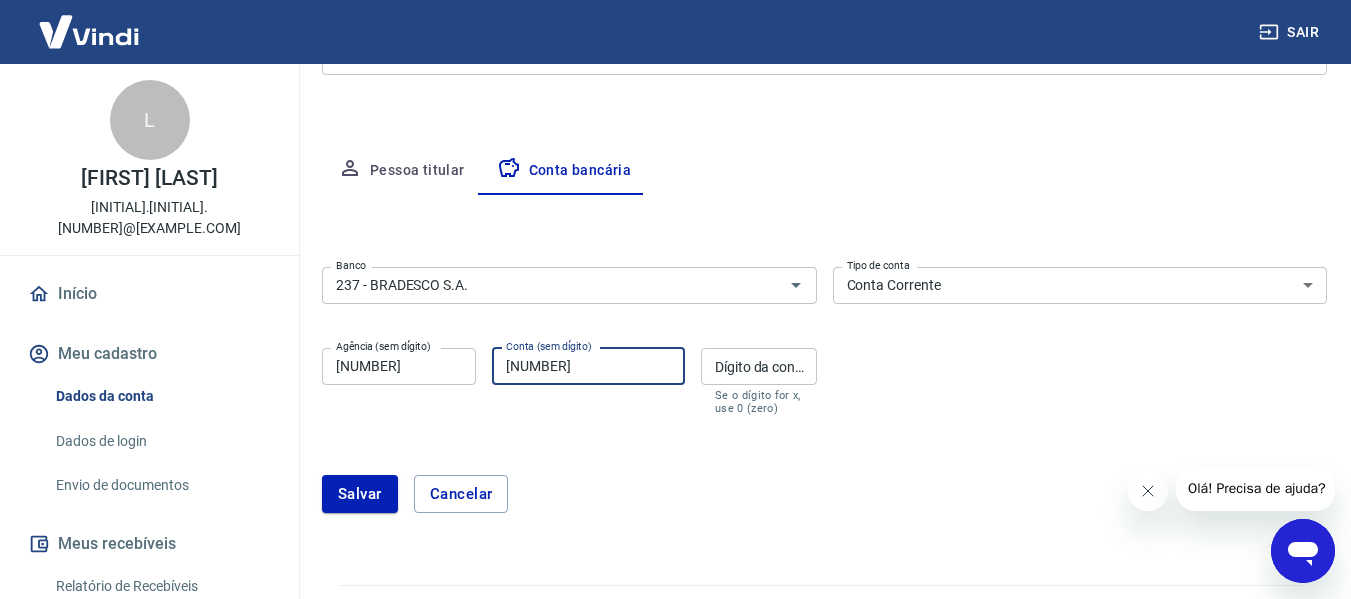 type on "161320" 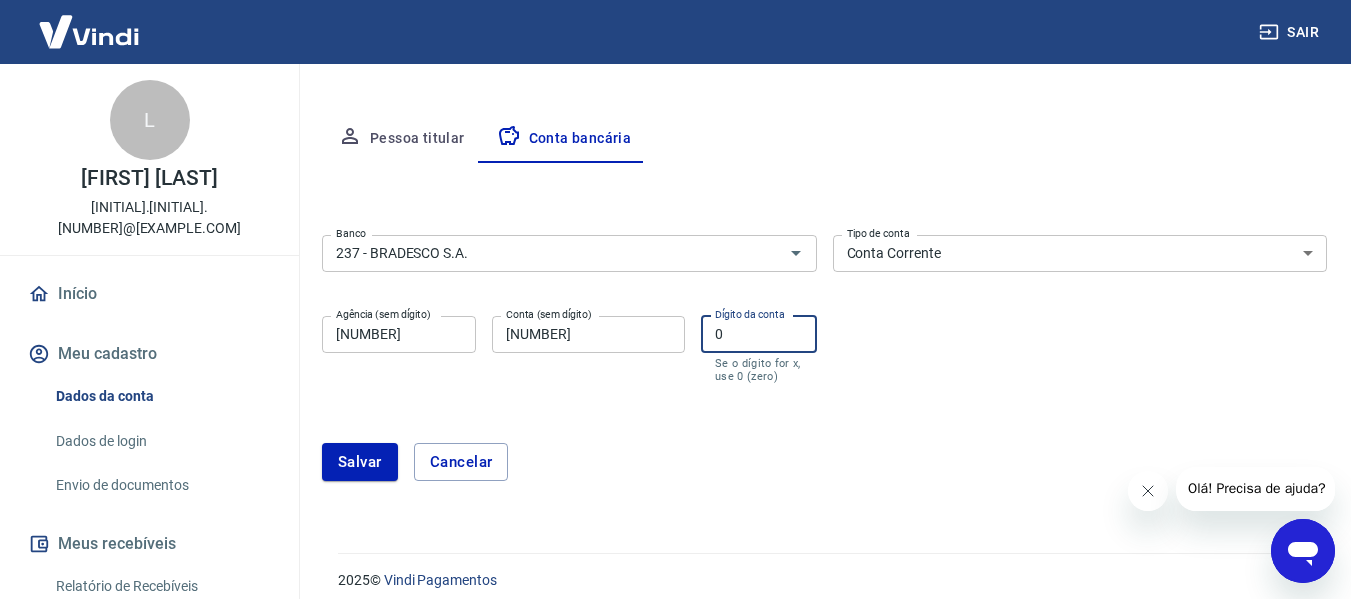scroll, scrollTop: 360, scrollLeft: 0, axis: vertical 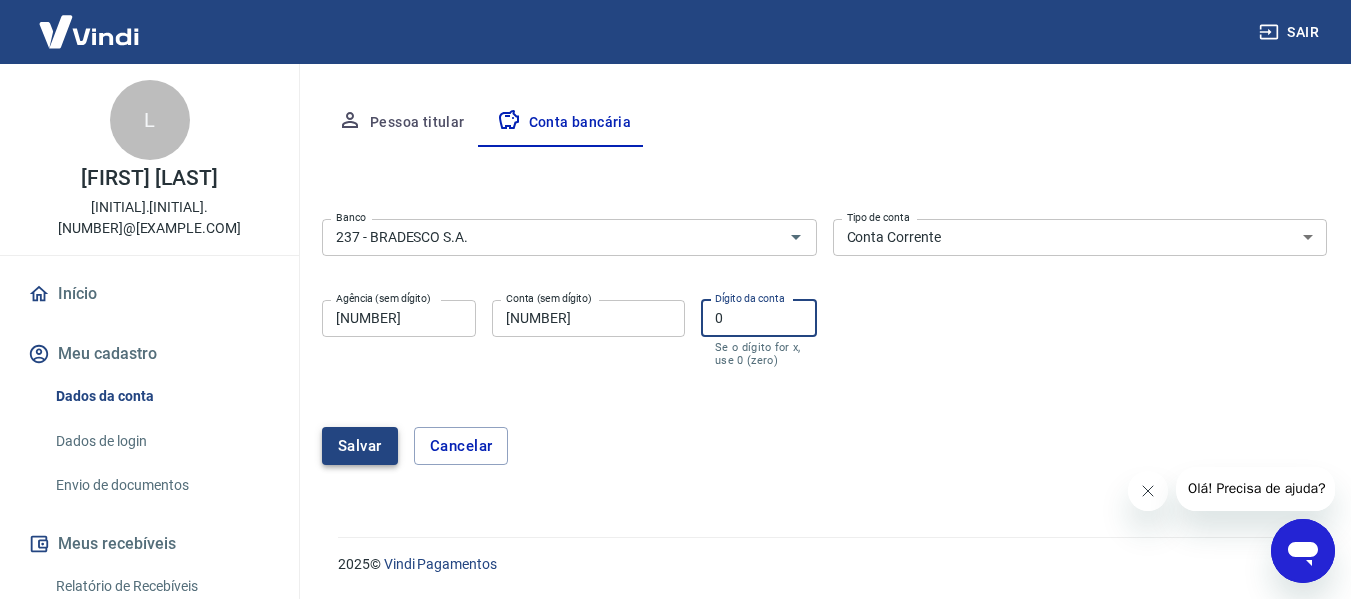 type on "0" 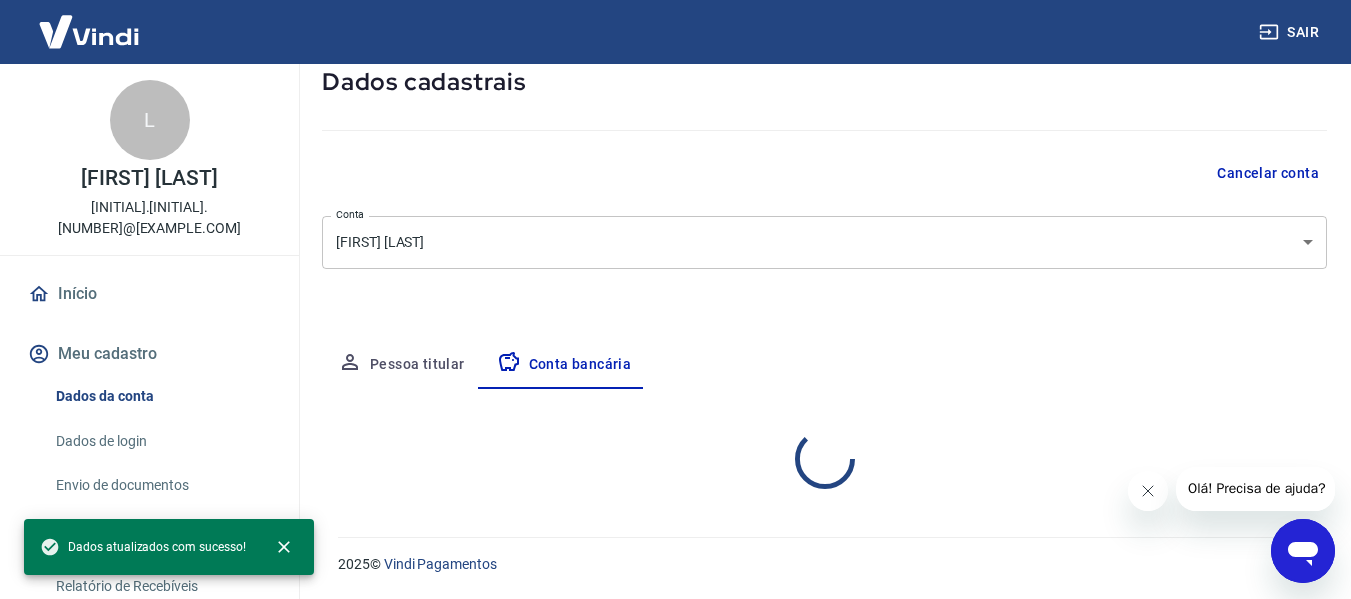 select on "1" 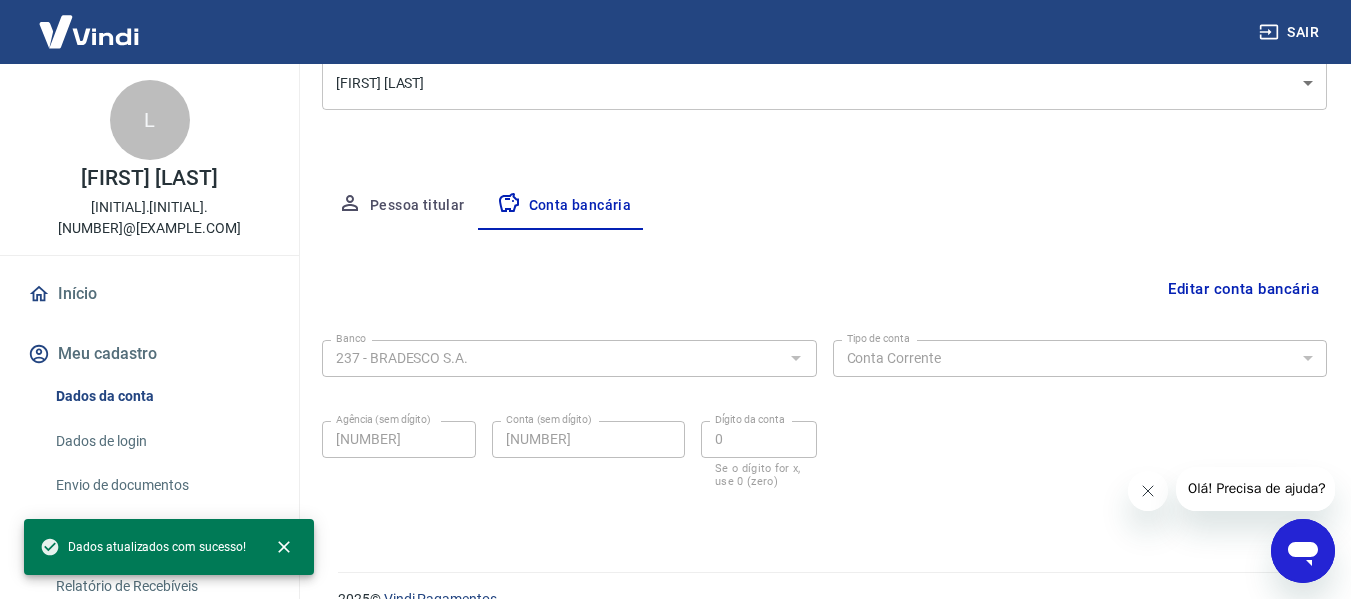 scroll, scrollTop: 312, scrollLeft: 0, axis: vertical 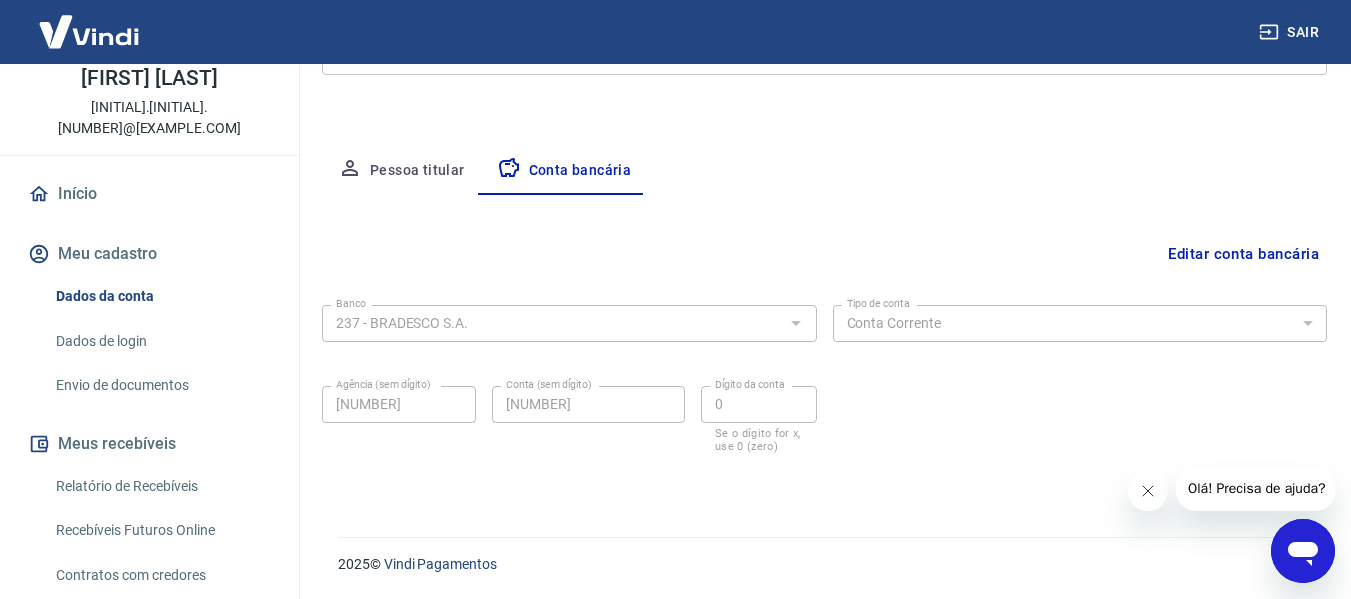click on "Dados de login" at bounding box center [161, 341] 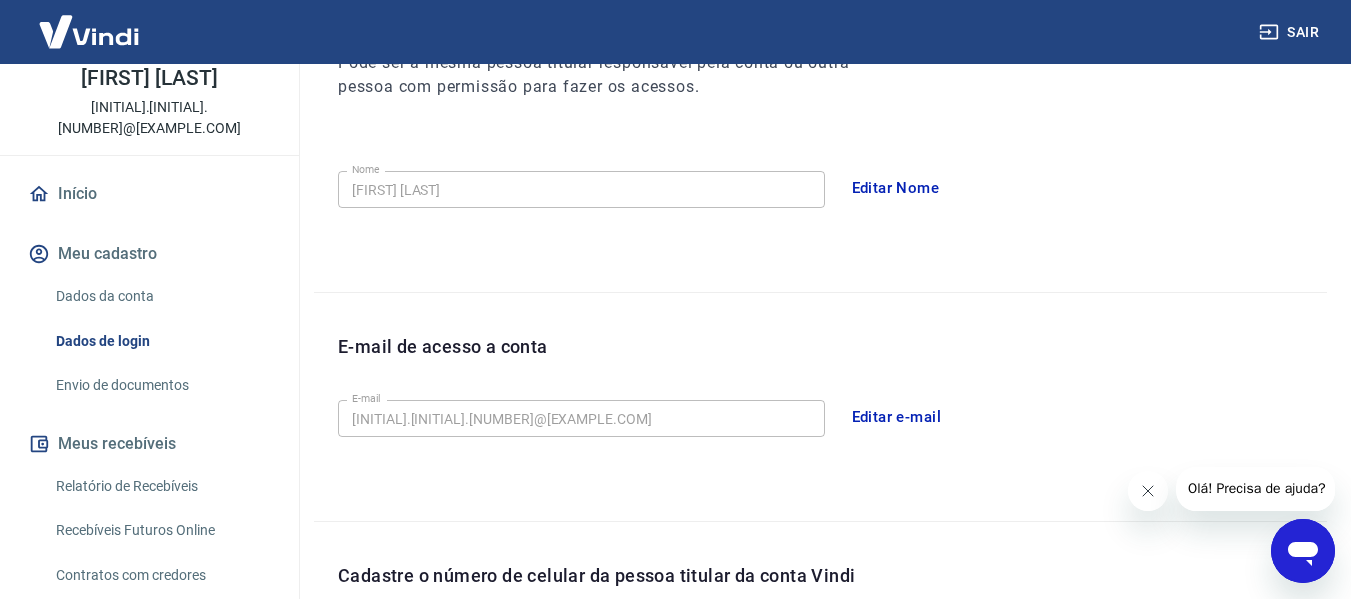 scroll, scrollTop: 614, scrollLeft: 0, axis: vertical 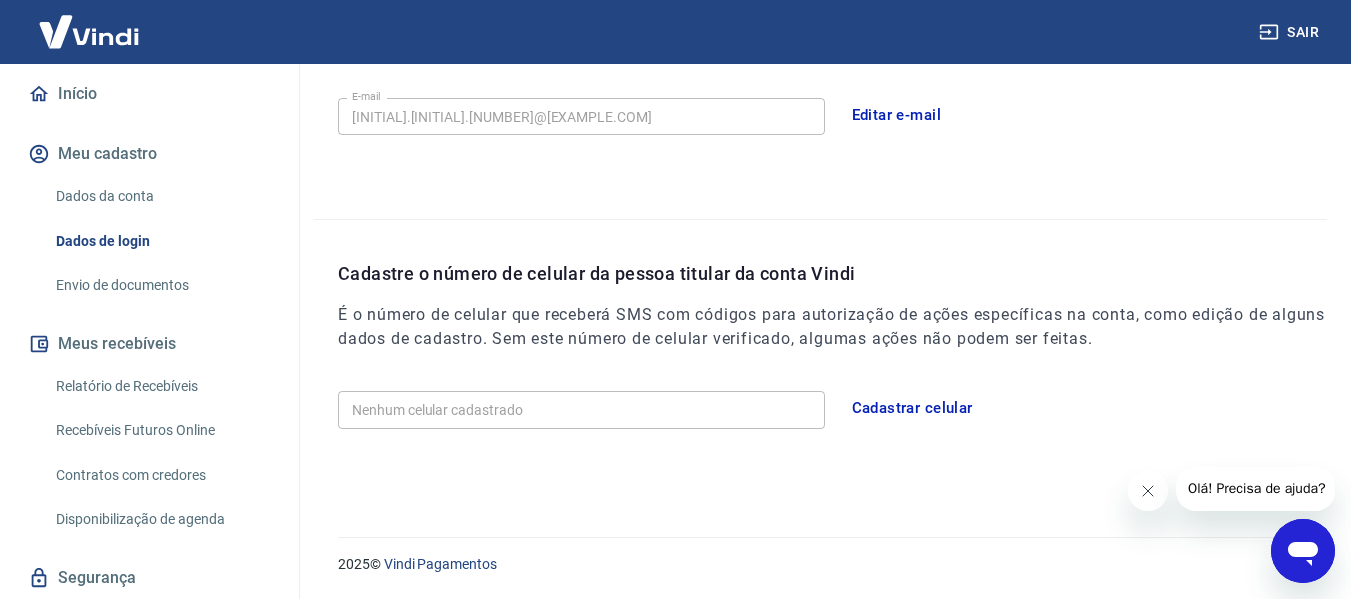 click on "Cadastrar celular" at bounding box center (912, 408) 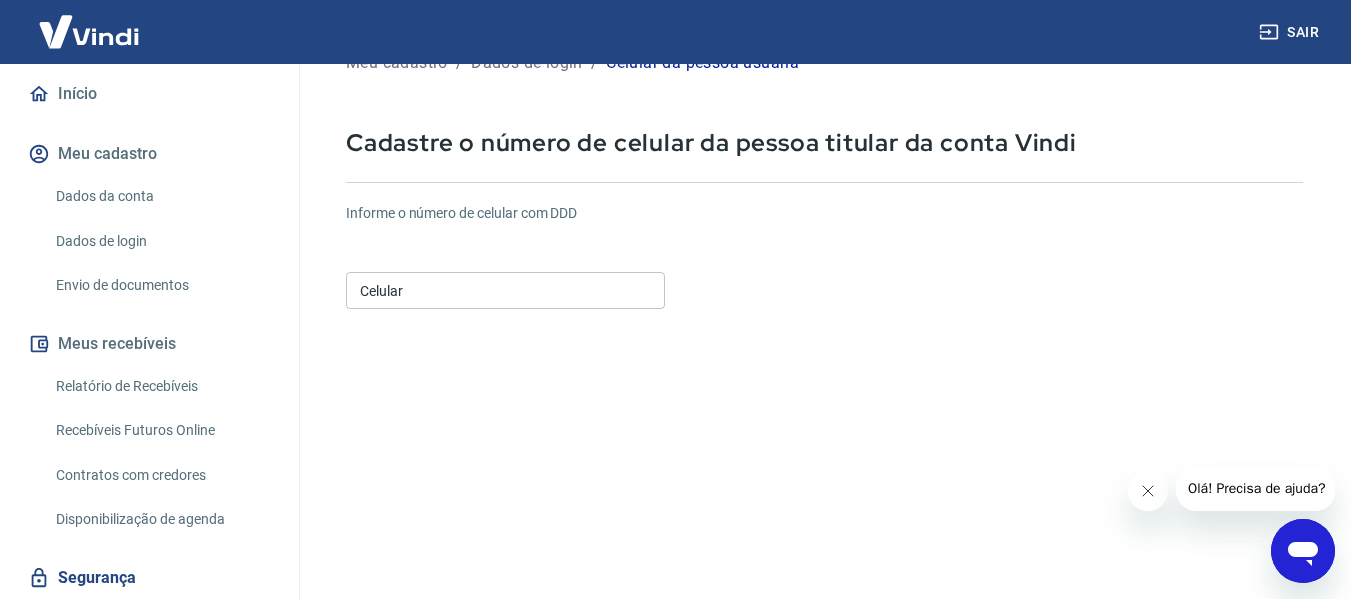 scroll, scrollTop: 48, scrollLeft: 0, axis: vertical 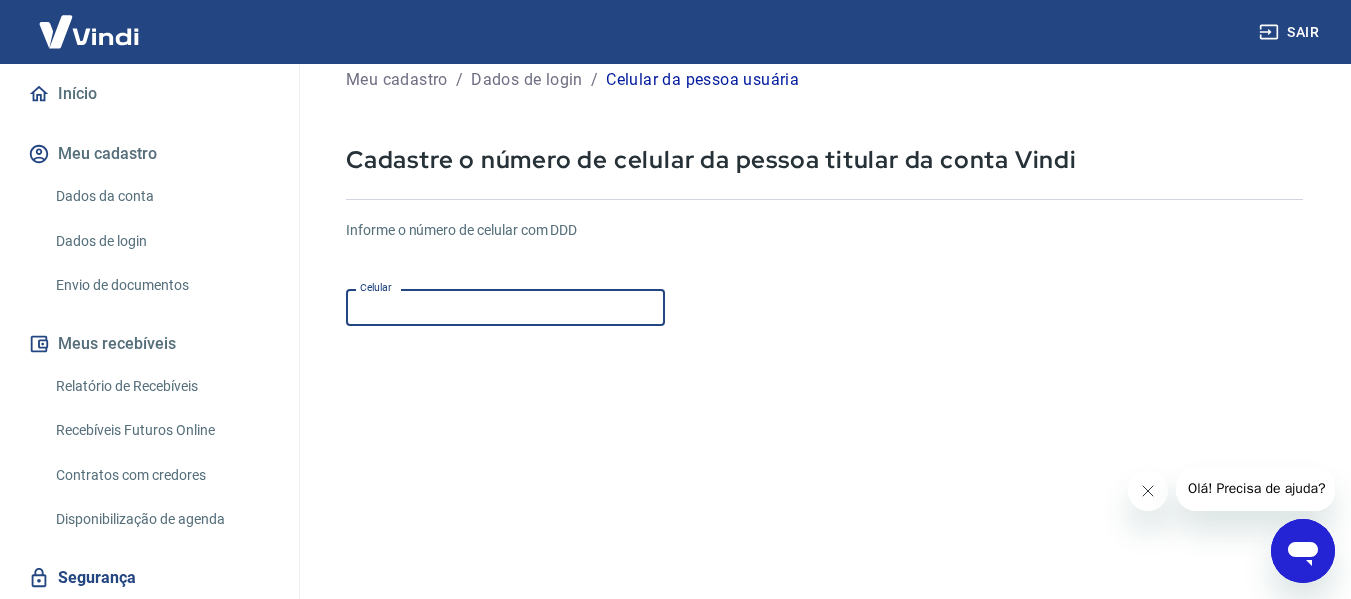 click on "Celular" at bounding box center [505, 307] 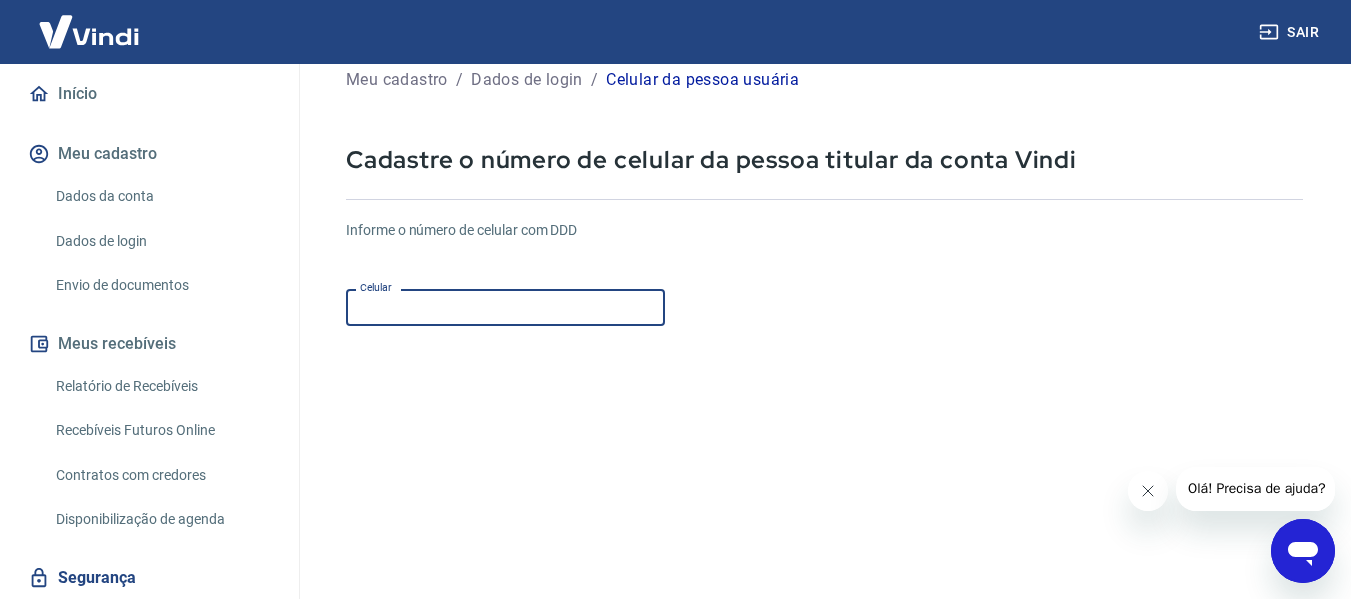 type on "(91) 98454-9006" 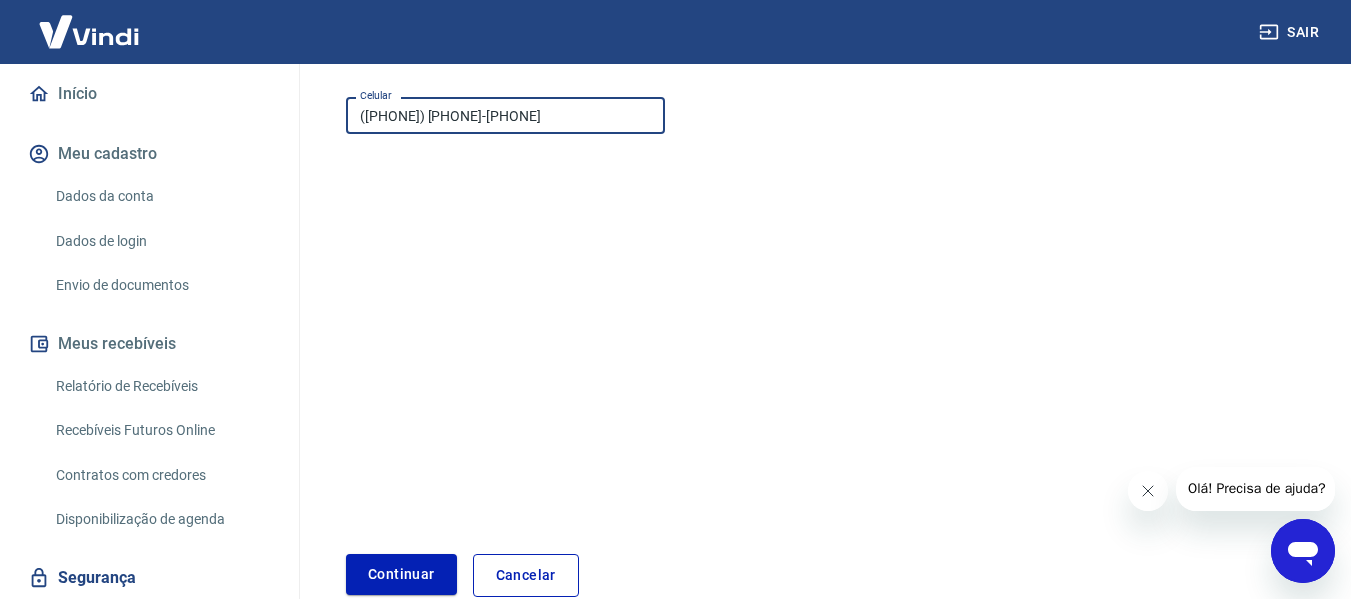 scroll, scrollTop: 248, scrollLeft: 0, axis: vertical 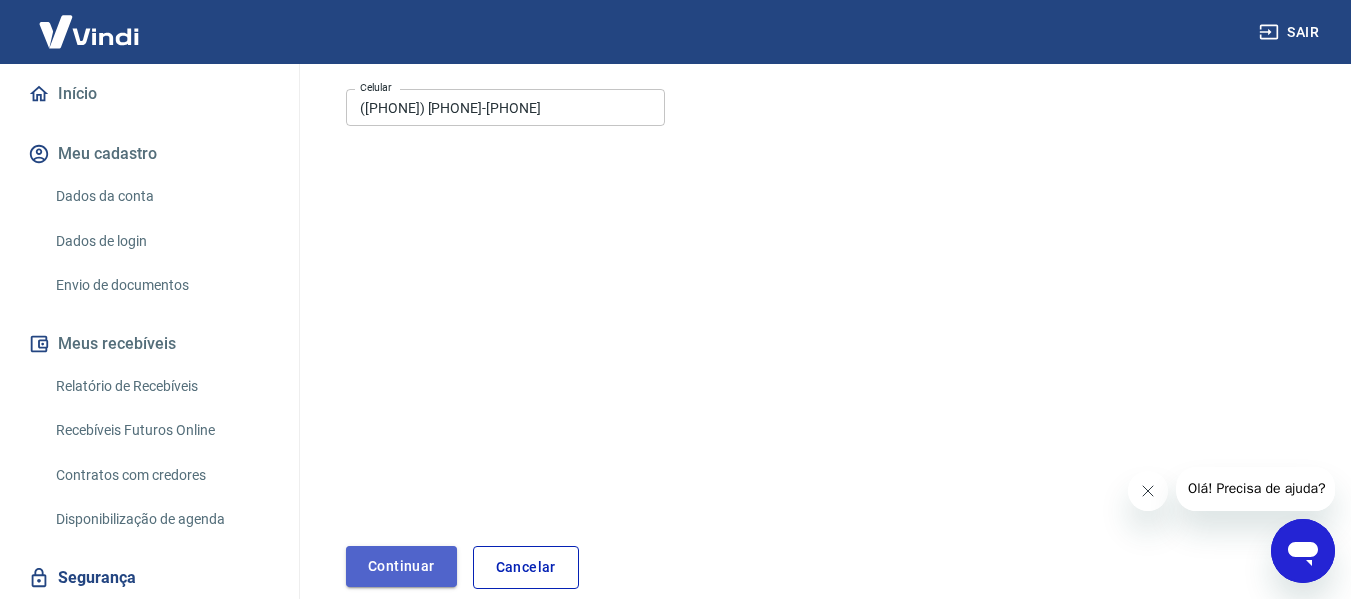 click on "Continuar" at bounding box center [401, 566] 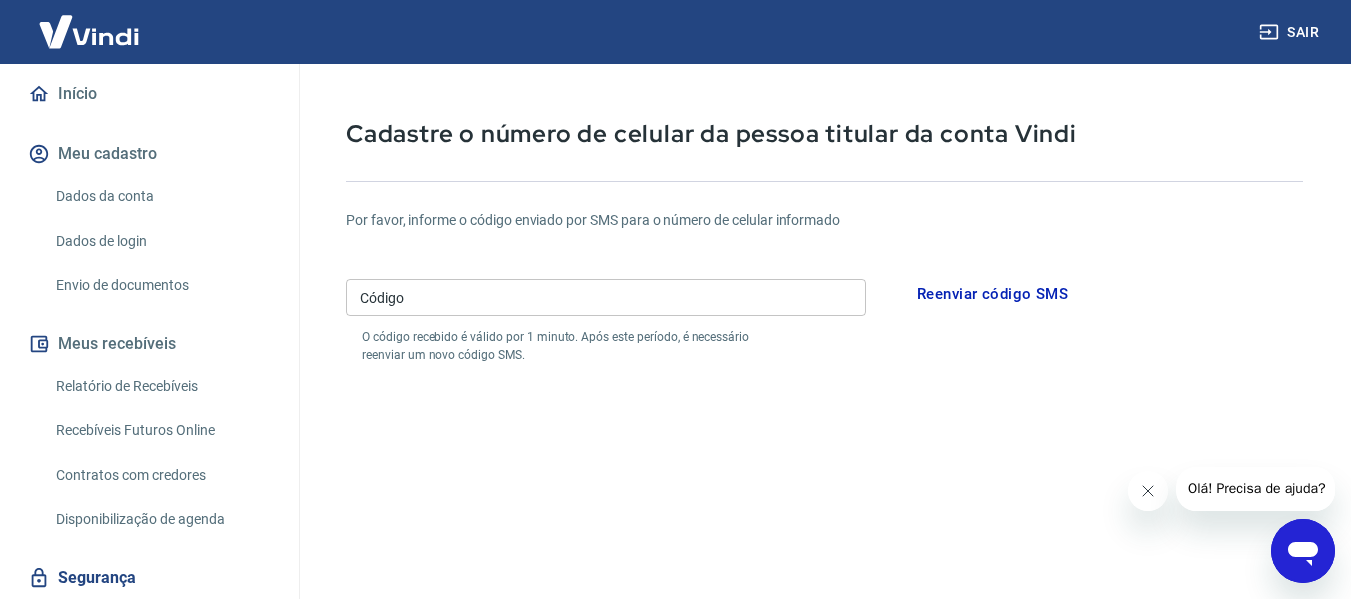 scroll, scrollTop: 48, scrollLeft: 0, axis: vertical 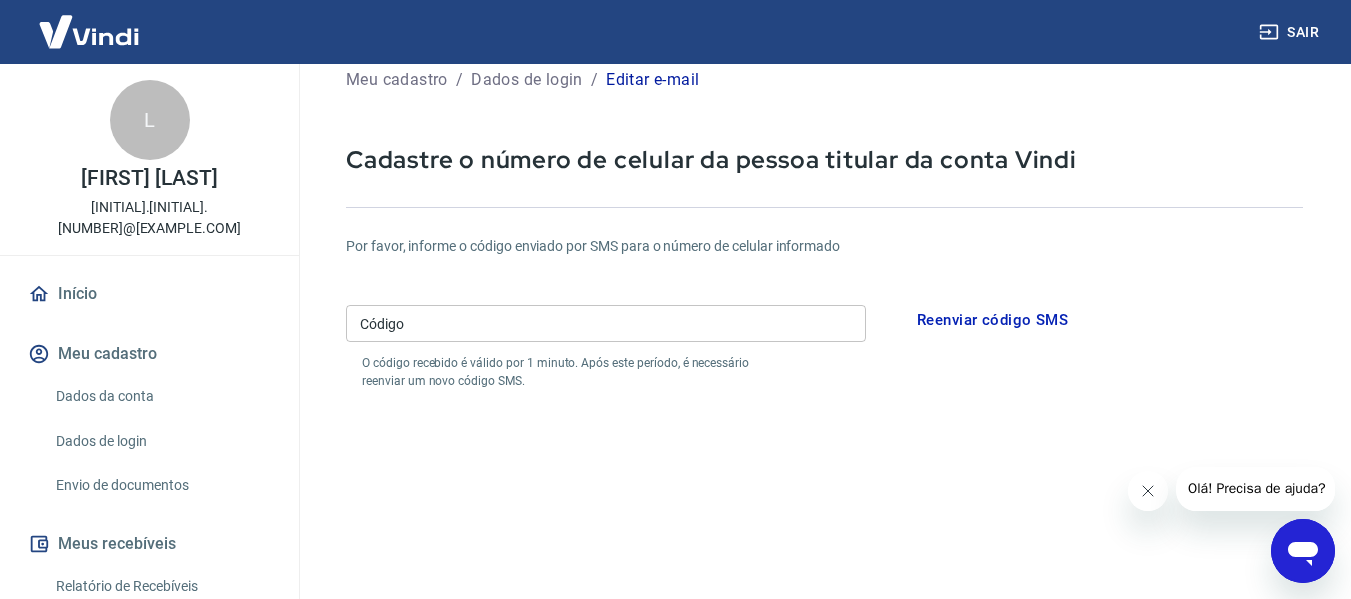click on "Início" at bounding box center [149, 294] 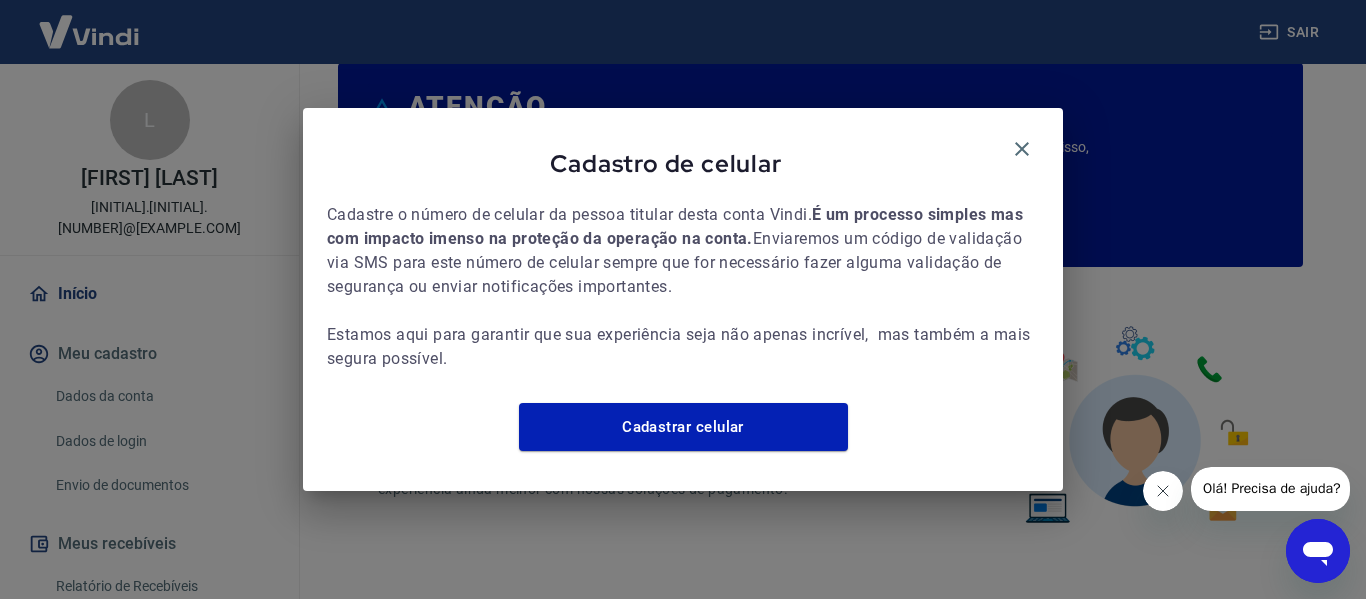 scroll, scrollTop: 228, scrollLeft: 0, axis: vertical 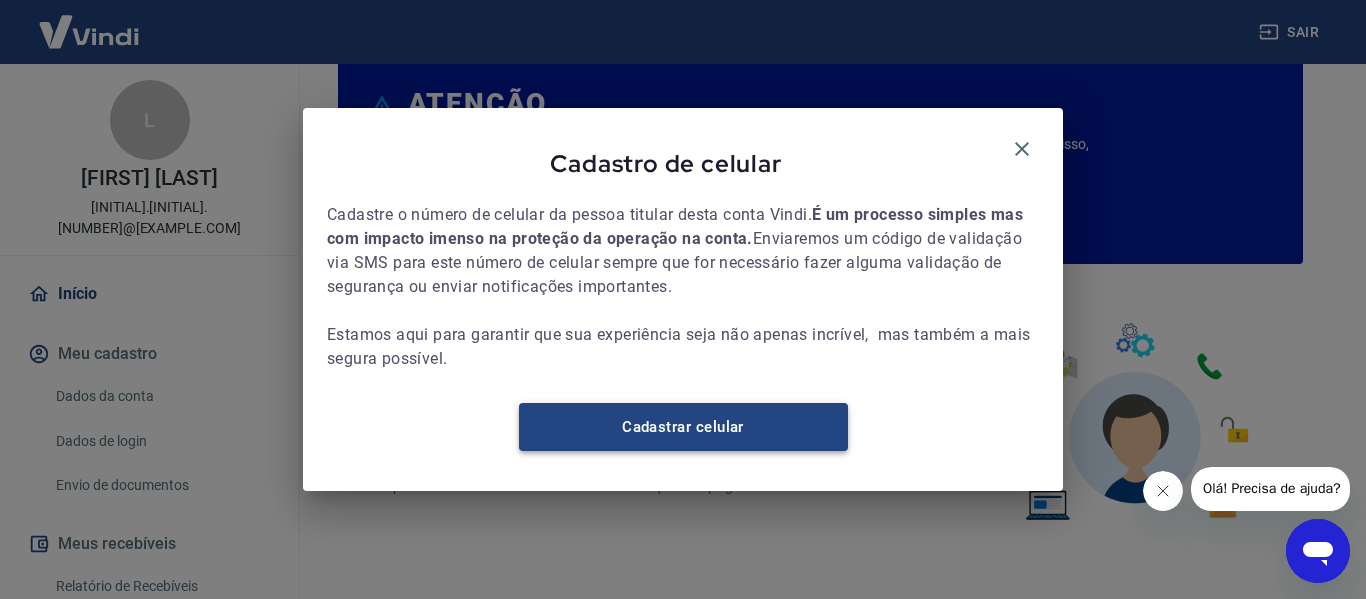 click on "Cadastrar celular" at bounding box center (683, 427) 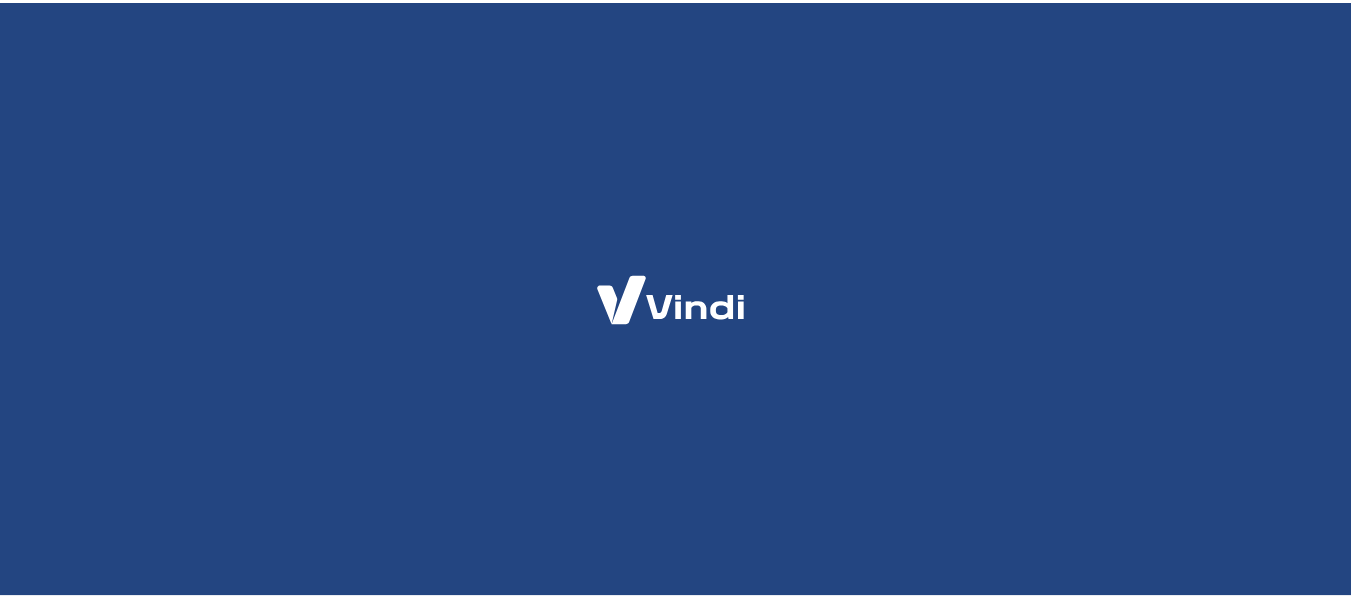 scroll, scrollTop: 0, scrollLeft: 0, axis: both 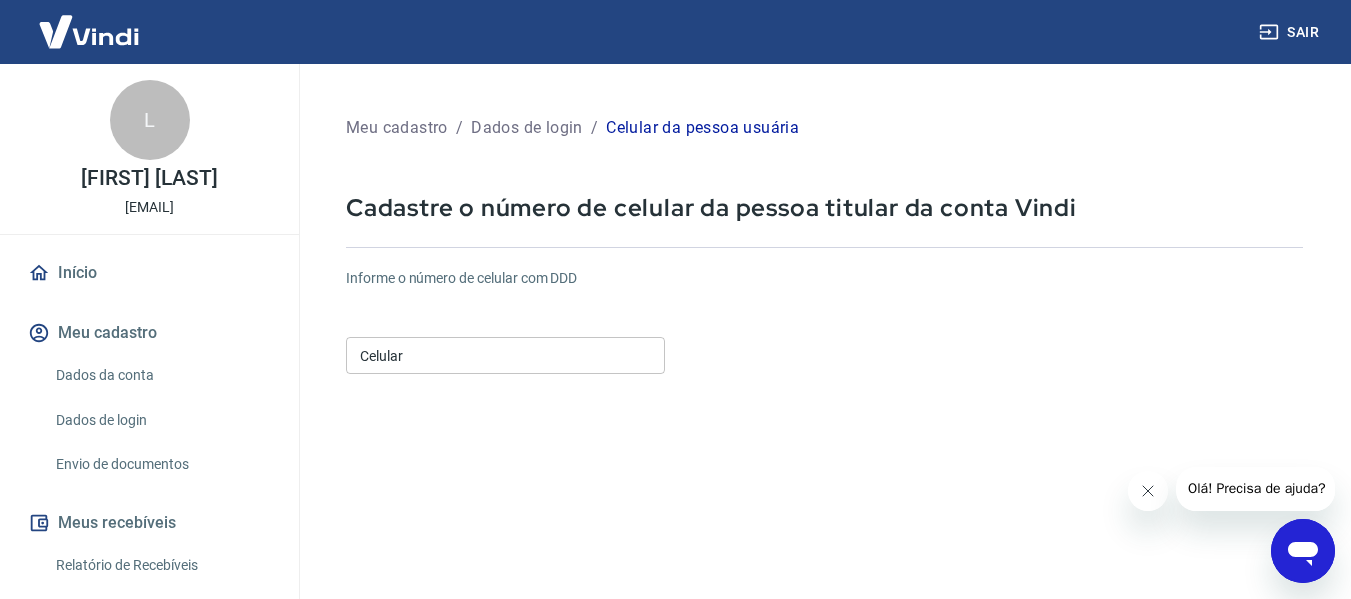 click on "Celular" at bounding box center [505, 355] 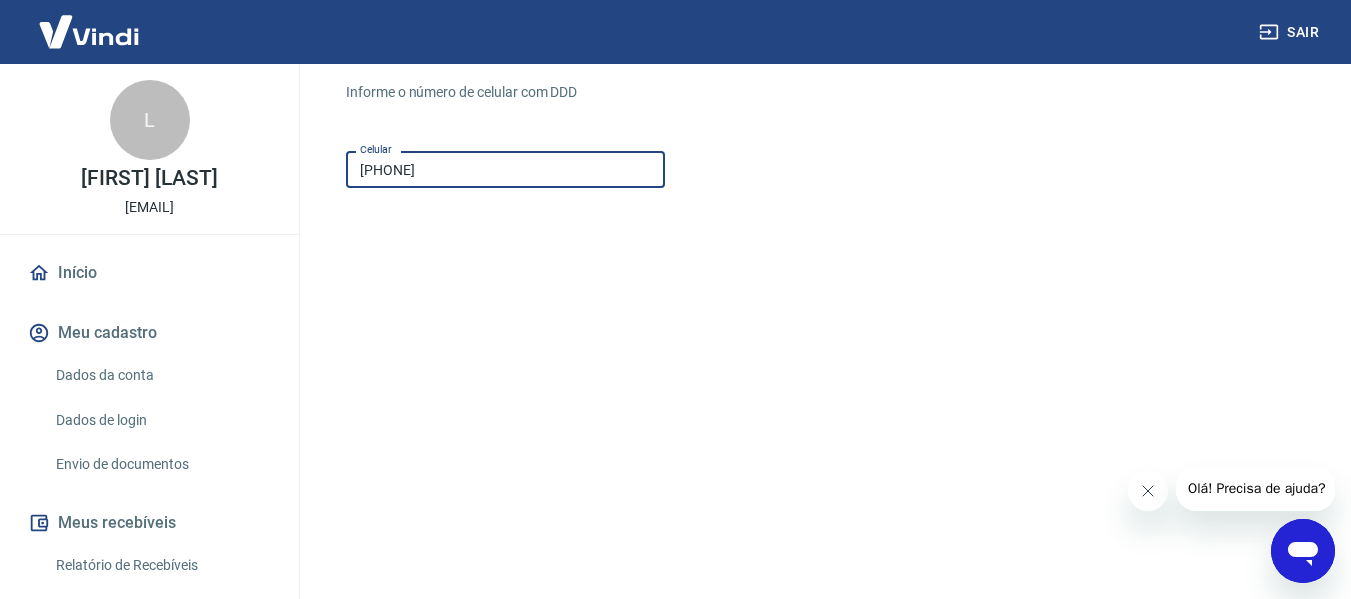 scroll, scrollTop: 200, scrollLeft: 0, axis: vertical 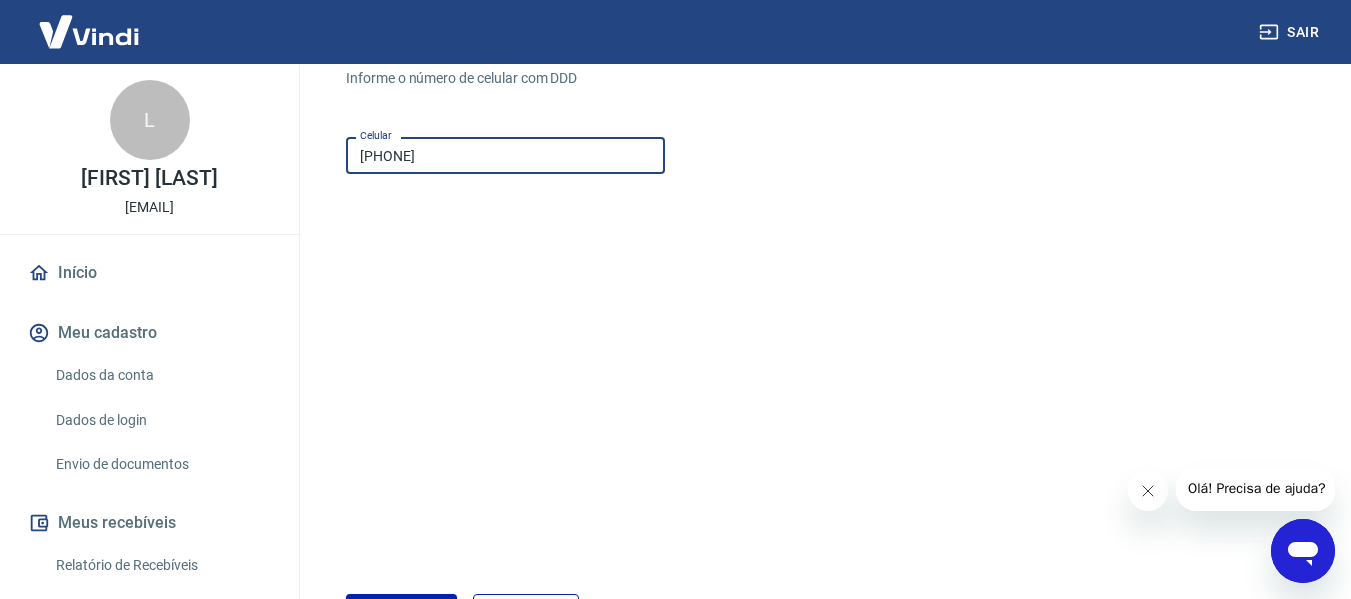 type on "(91) 98454-9006" 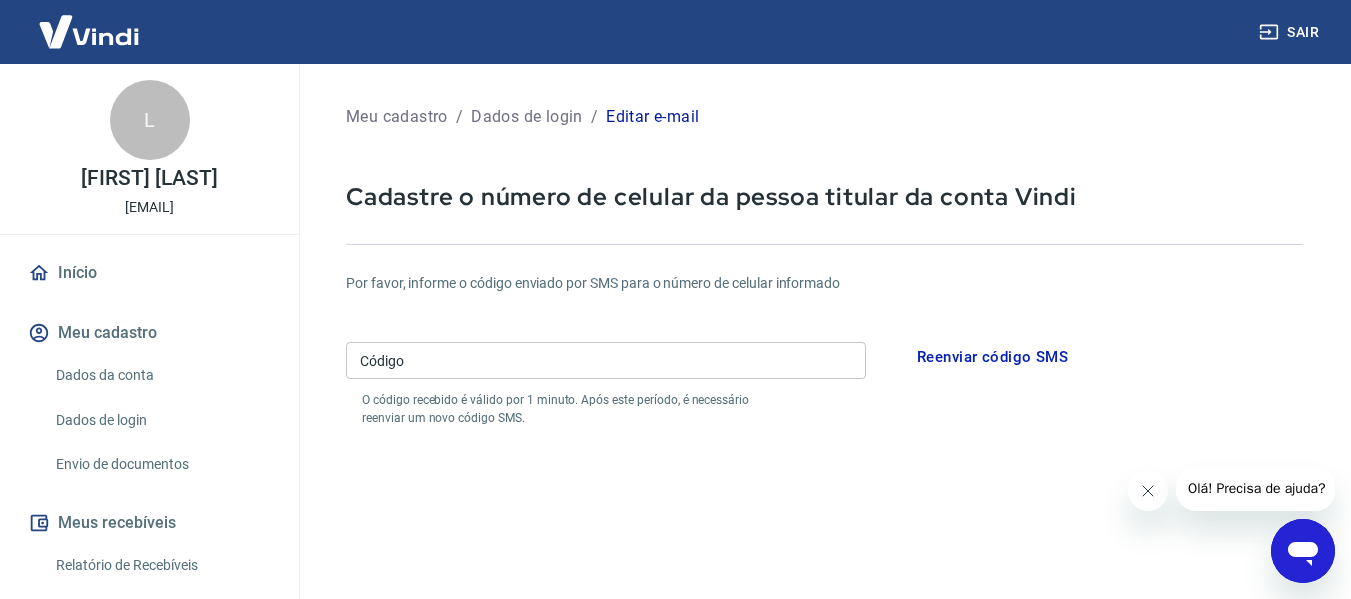 scroll, scrollTop: 0, scrollLeft: 0, axis: both 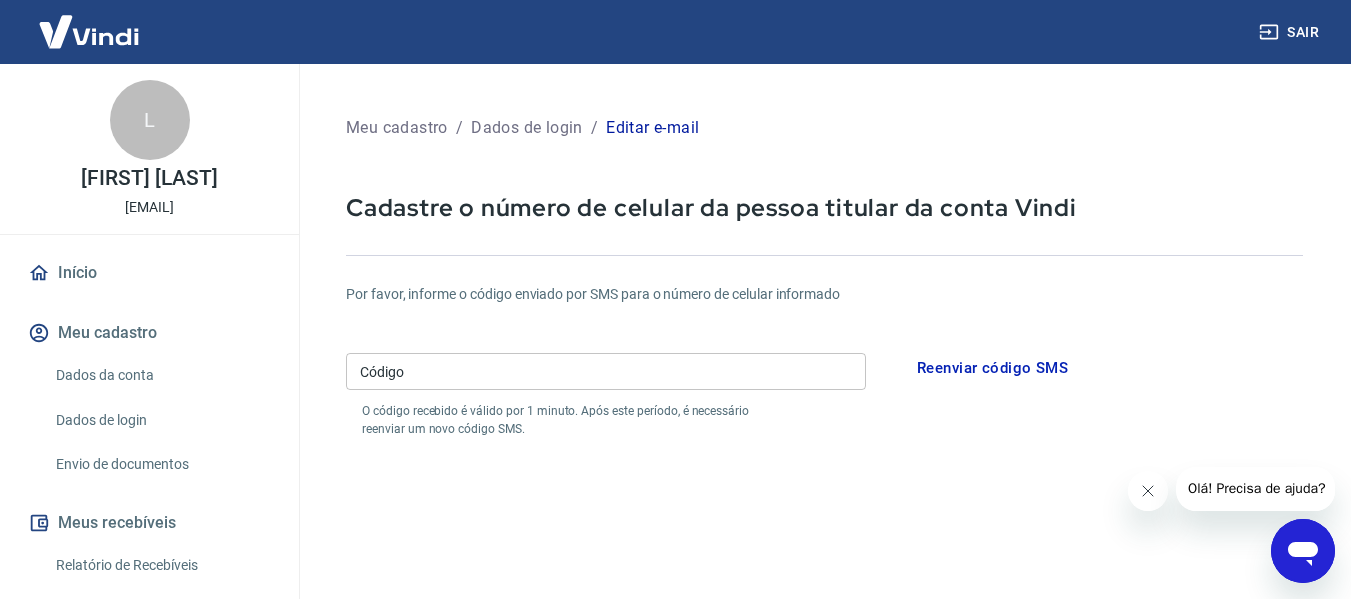 click on "Meu cadastro" at bounding box center [149, 333] 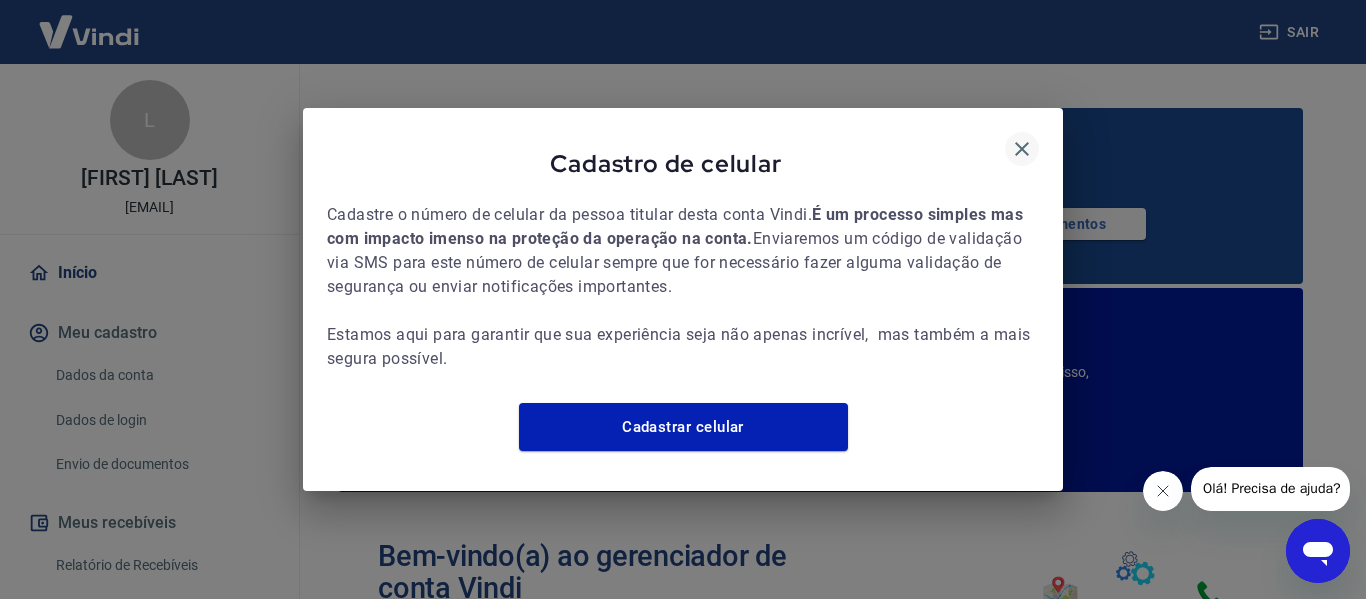 click 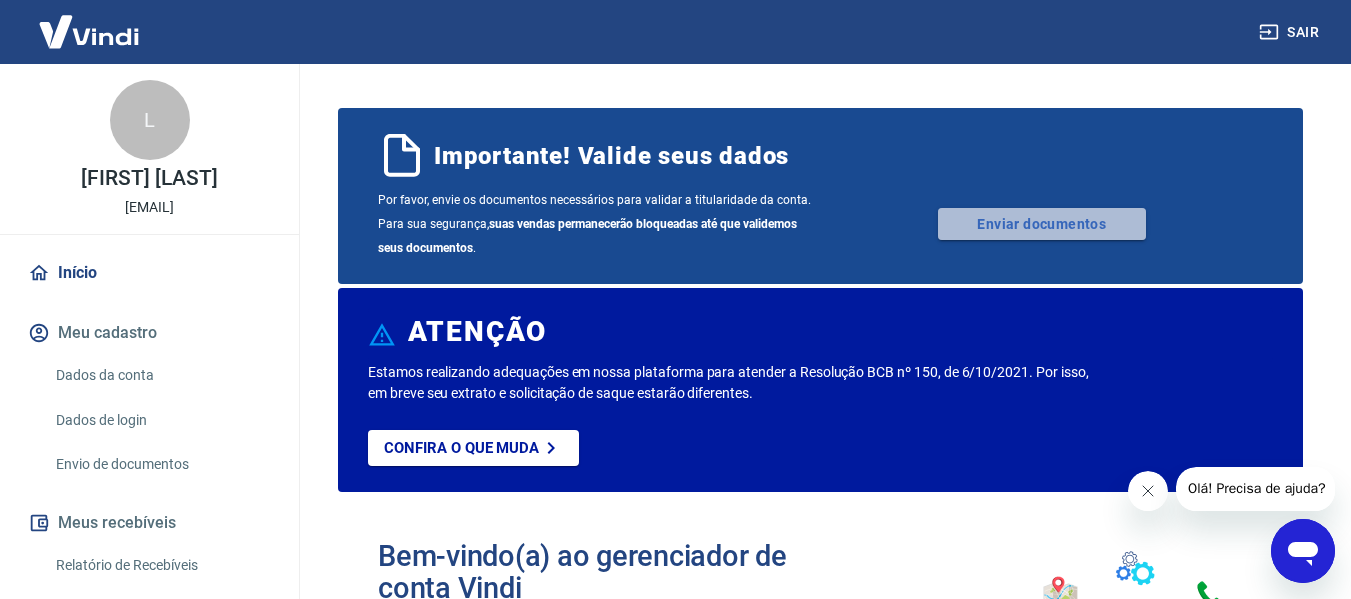 click on "Enviar documentos" at bounding box center (1042, 224) 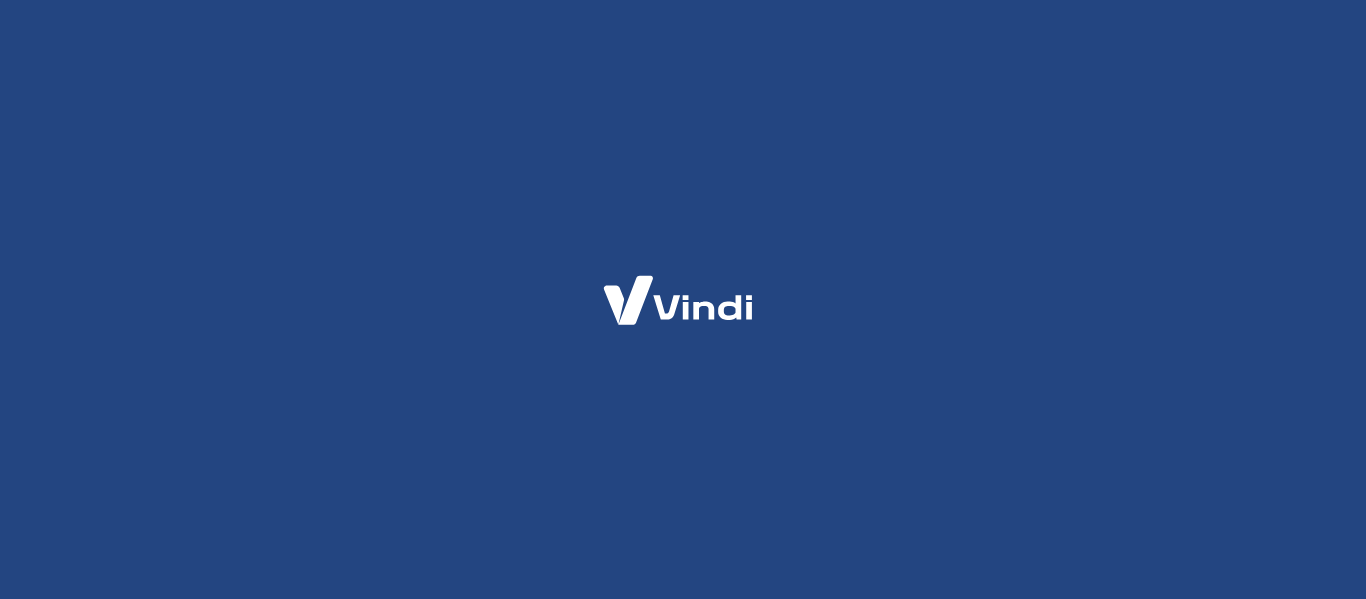 scroll, scrollTop: 0, scrollLeft: 0, axis: both 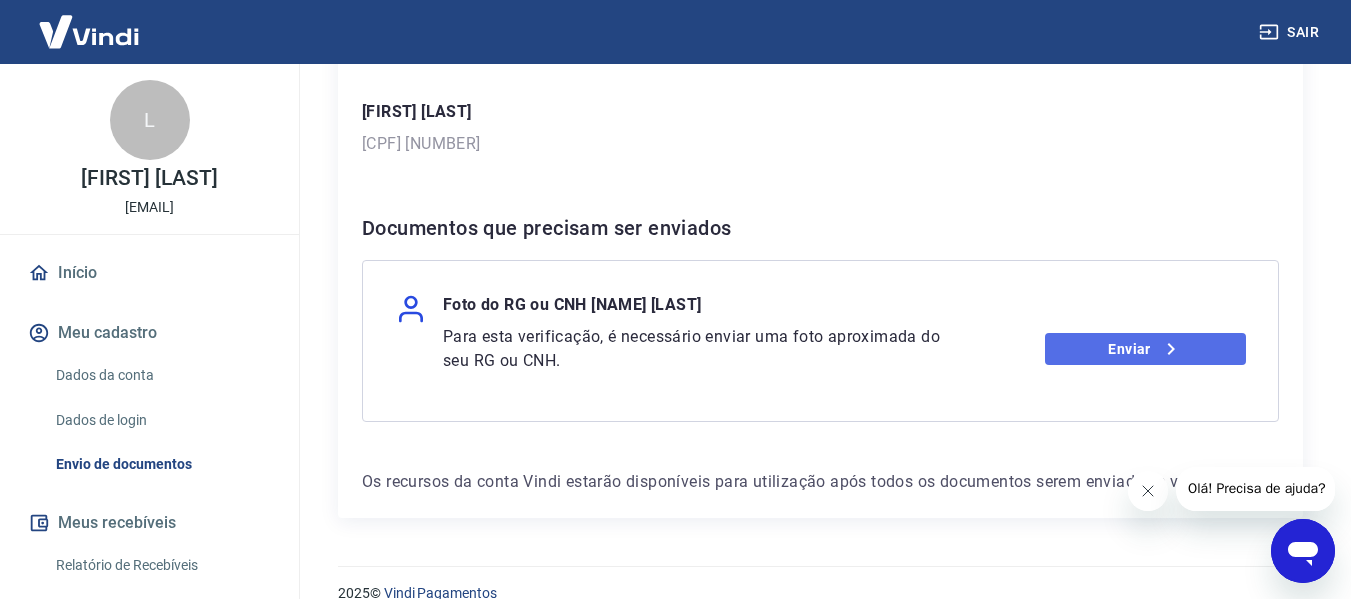 click on "Enviar" at bounding box center (1145, 349) 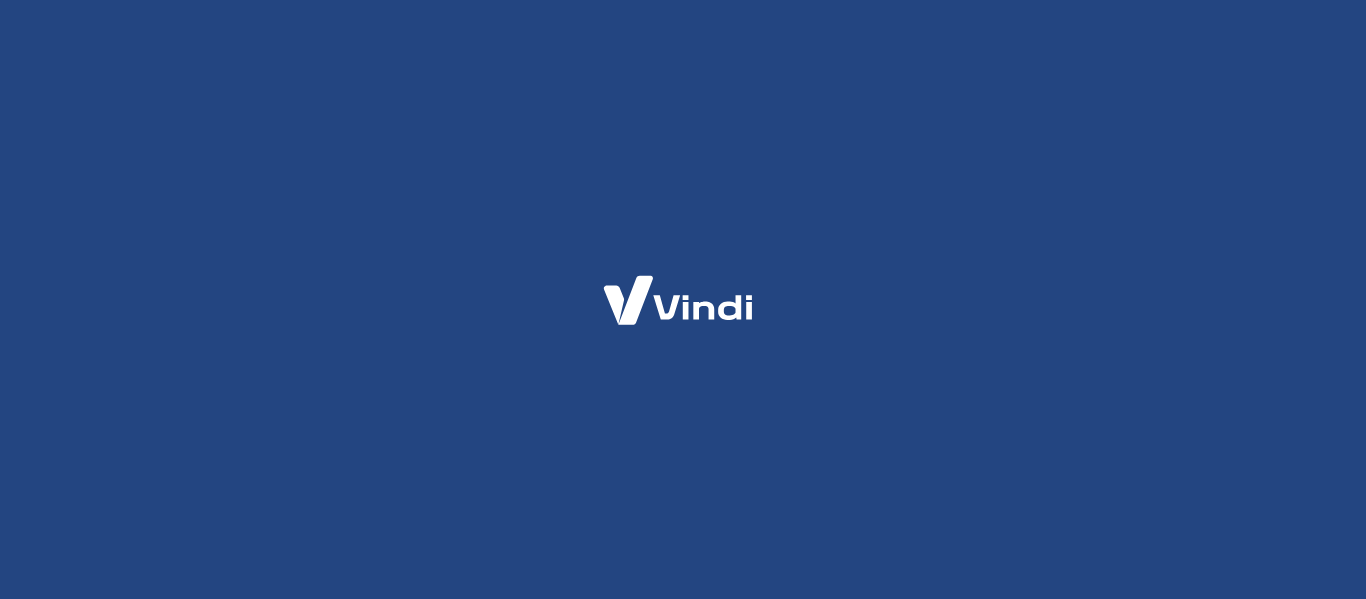 scroll, scrollTop: 0, scrollLeft: 0, axis: both 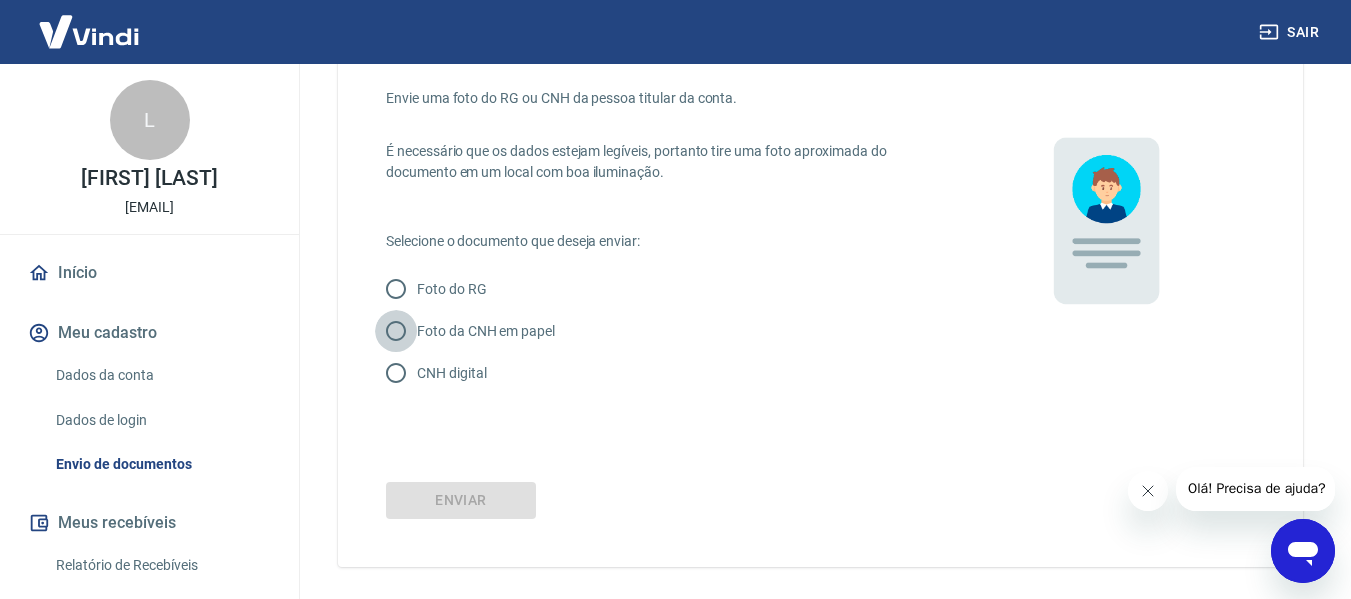 click on "Foto da CNH em papel" at bounding box center (396, 331) 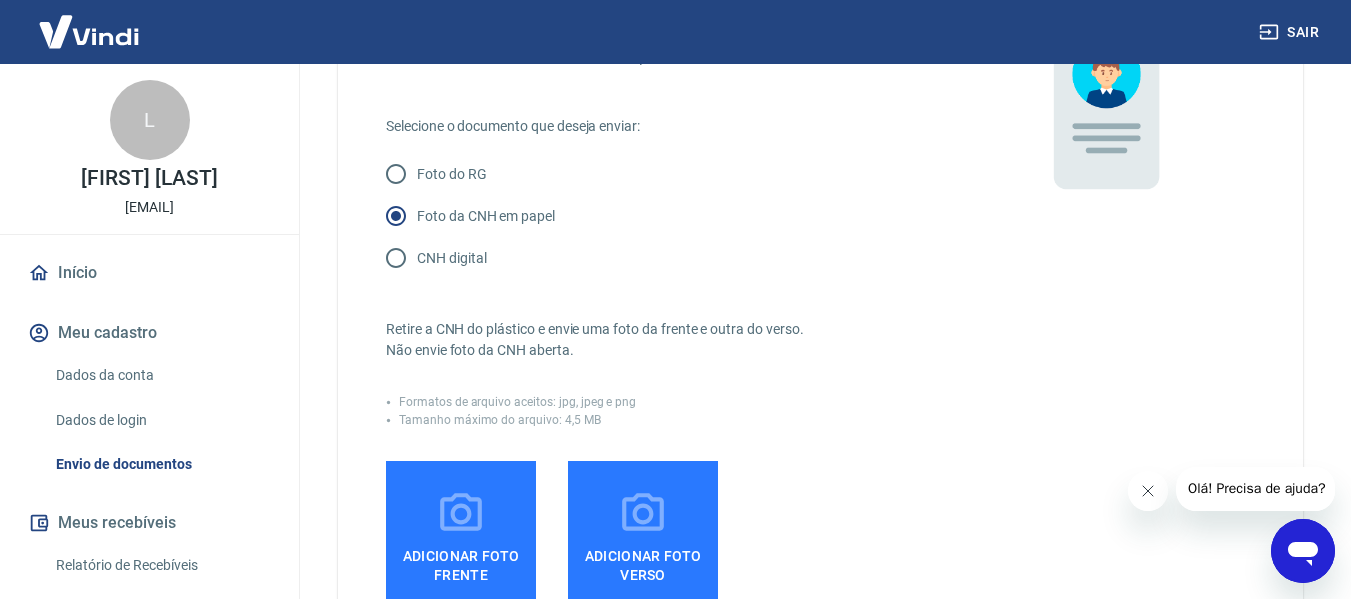 scroll, scrollTop: 300, scrollLeft: 0, axis: vertical 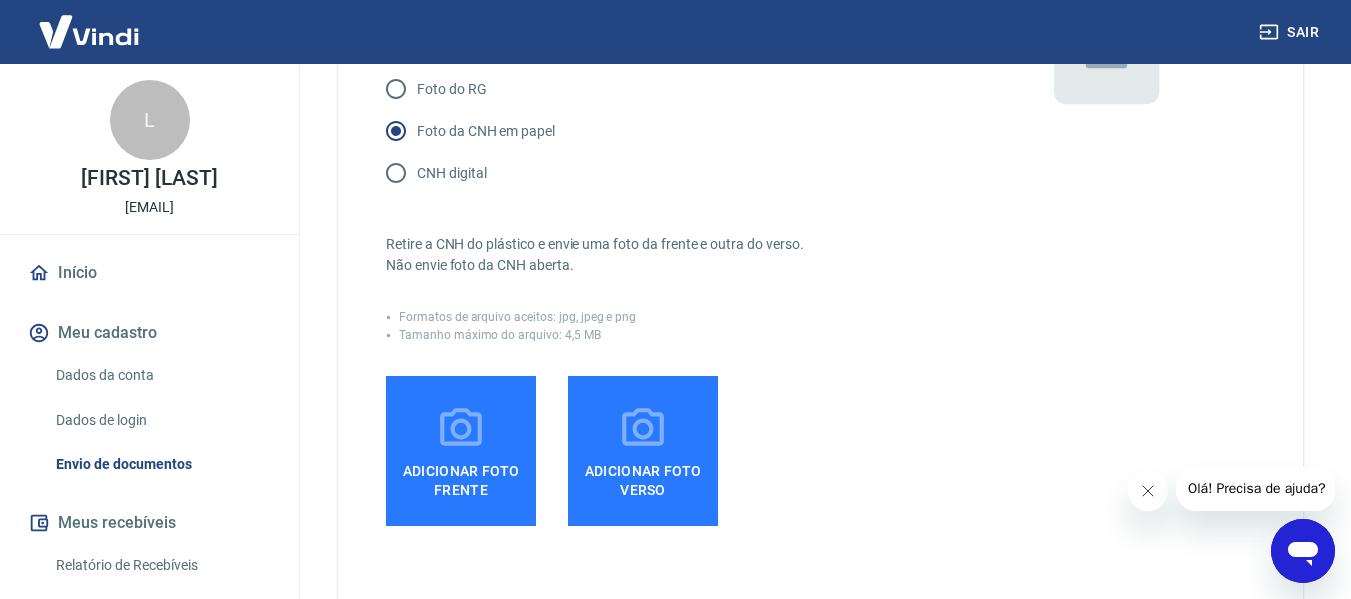 click on "Adicionar foto frente" at bounding box center [461, 476] 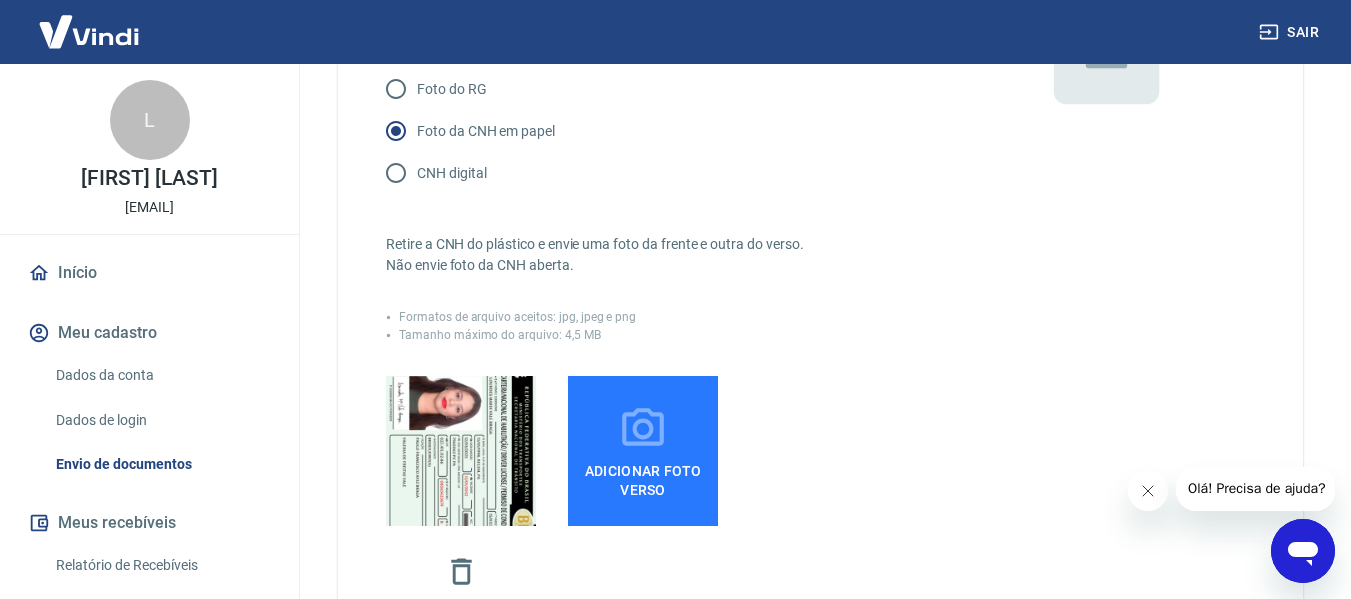click 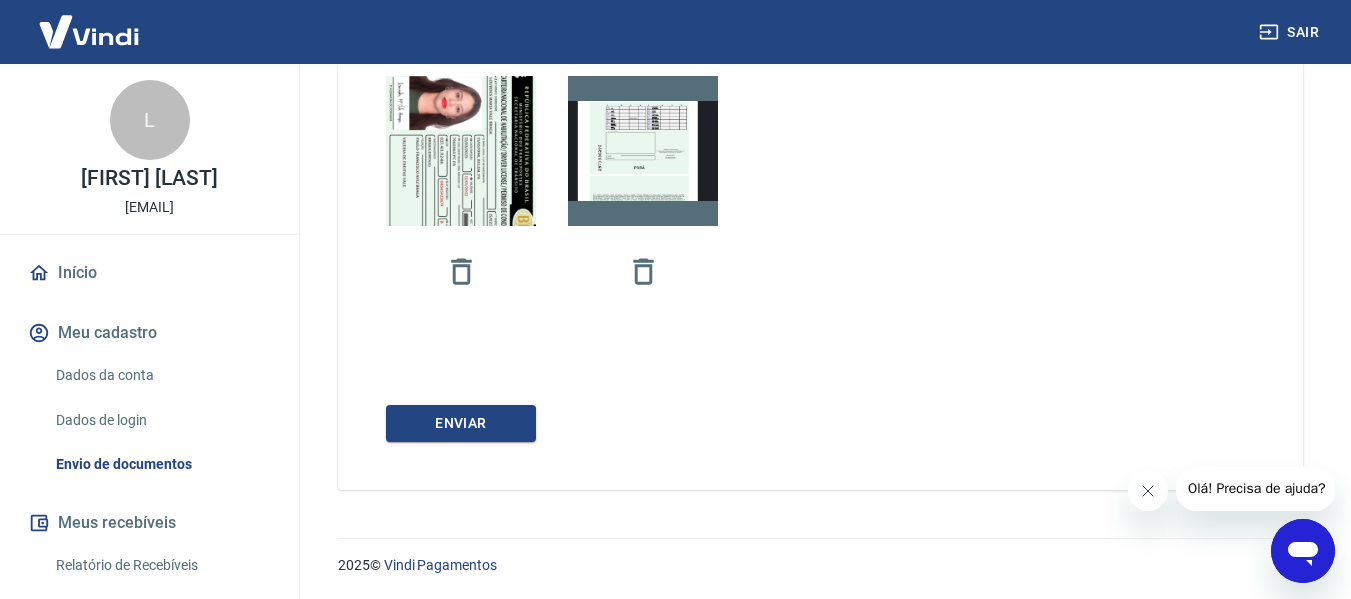 scroll, scrollTop: 601, scrollLeft: 0, axis: vertical 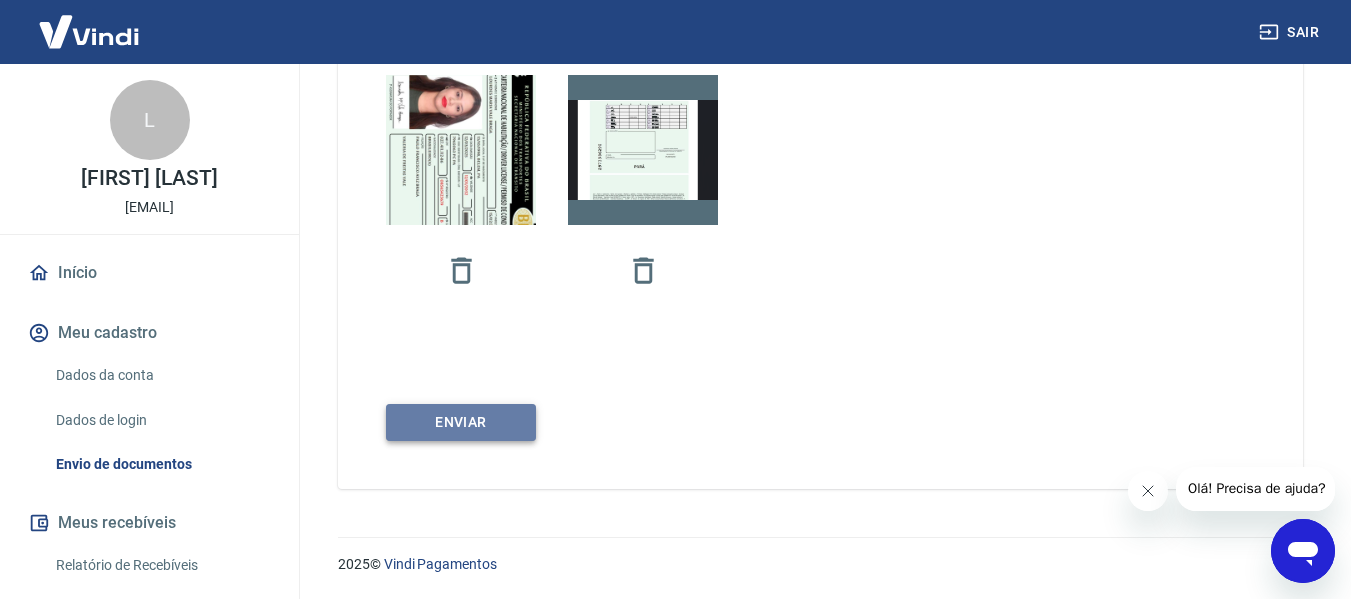 click on "Enviar" at bounding box center [461, 422] 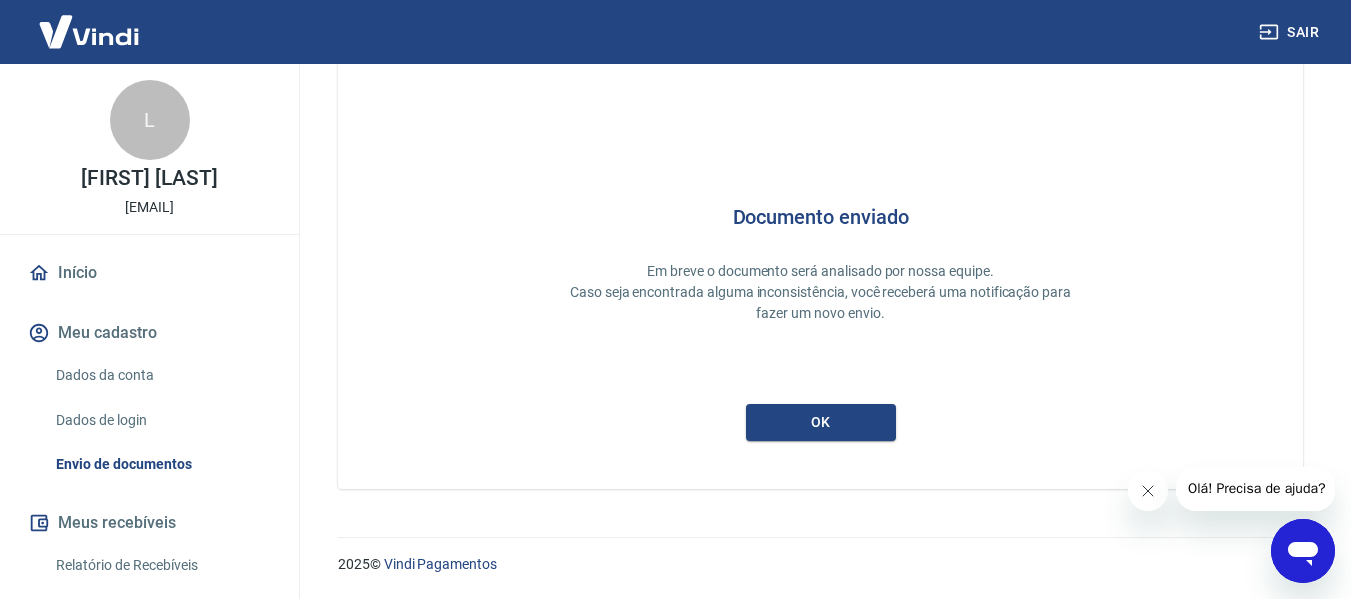 scroll, scrollTop: 95, scrollLeft: 0, axis: vertical 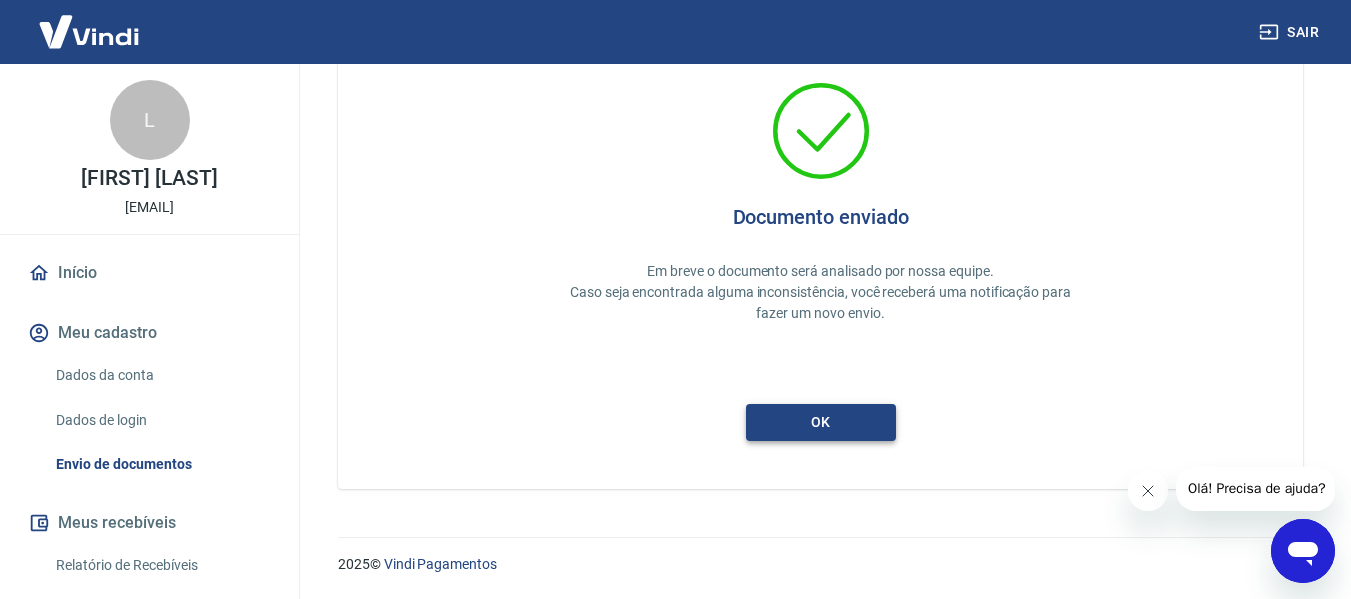 click on "ok" at bounding box center [821, 422] 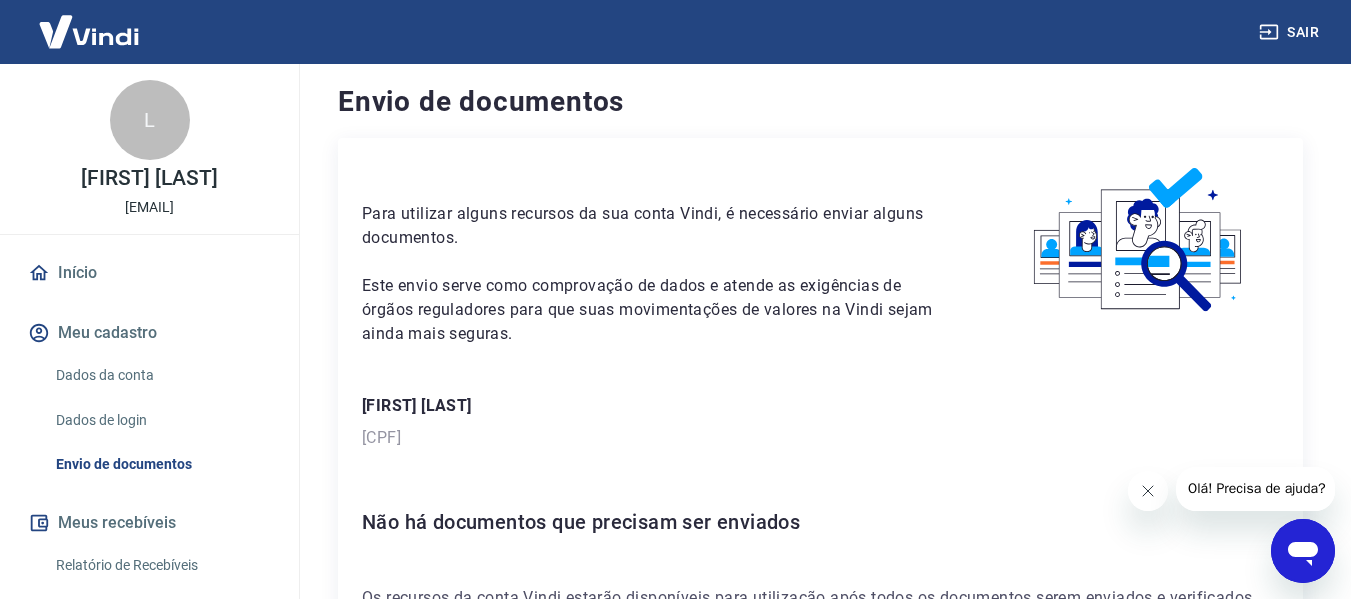 scroll, scrollTop: 0, scrollLeft: 0, axis: both 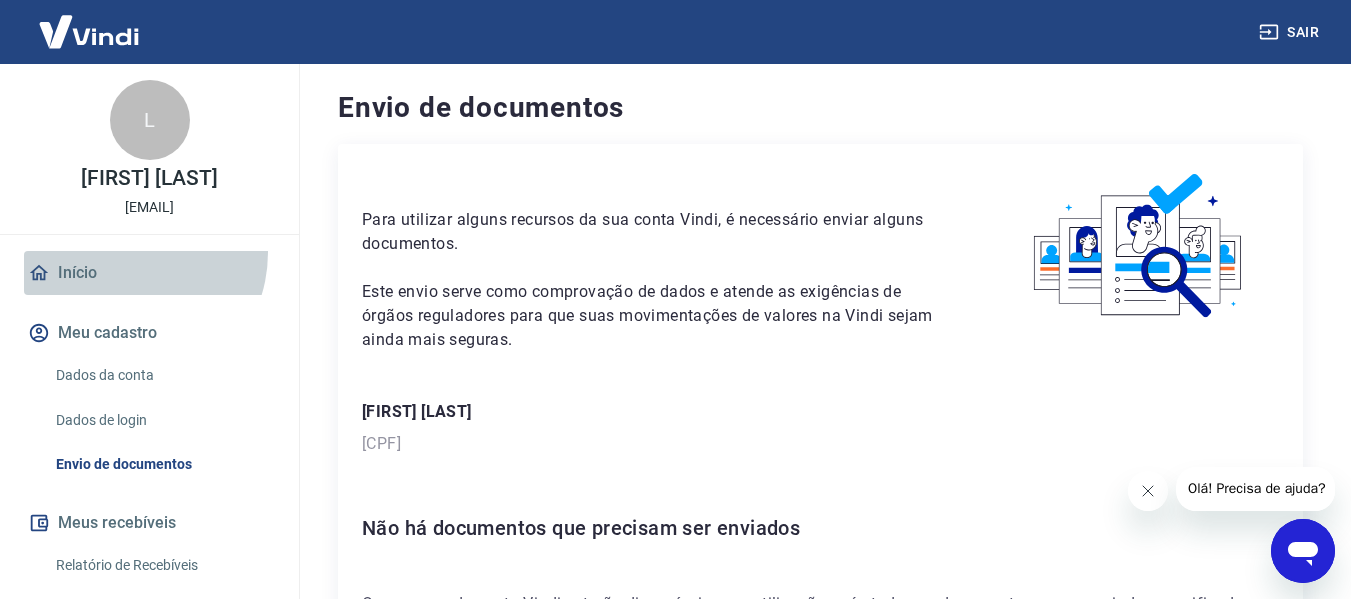 click on "Início" at bounding box center (149, 273) 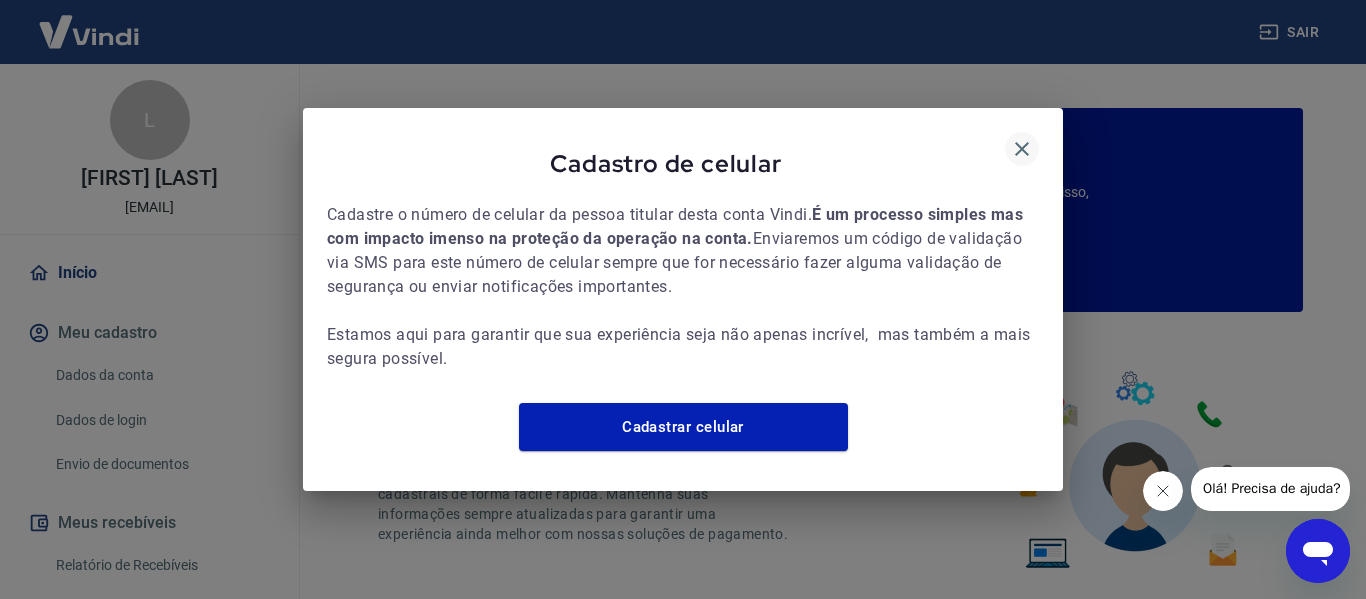 click 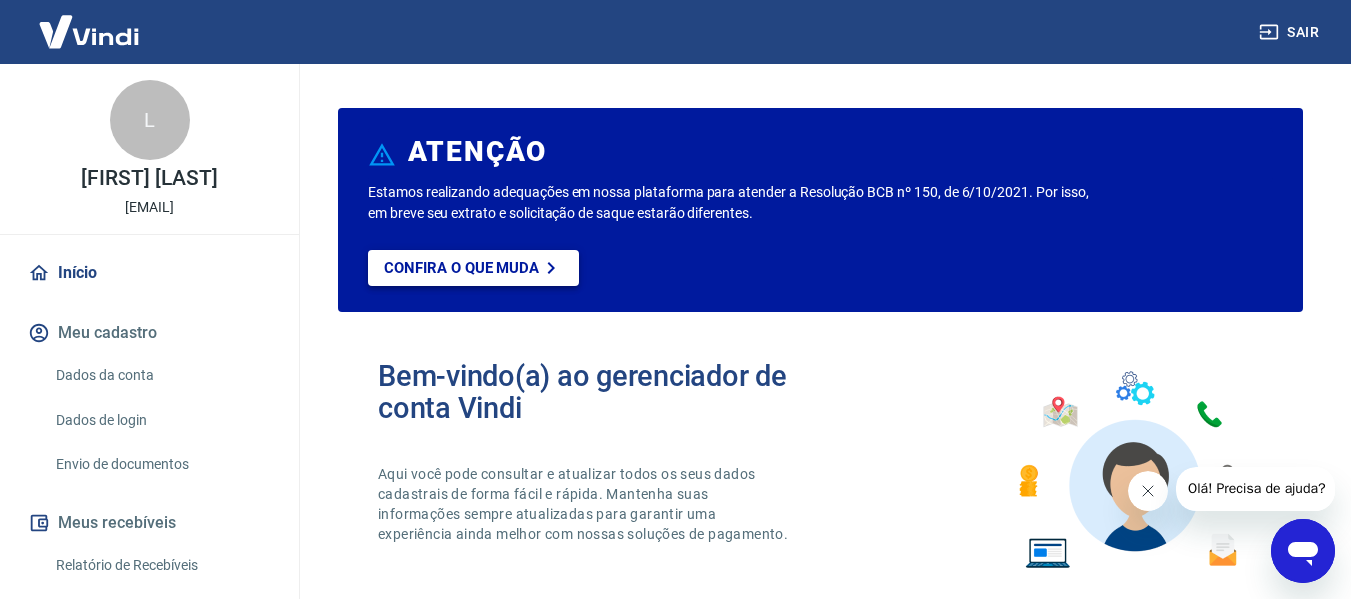 click 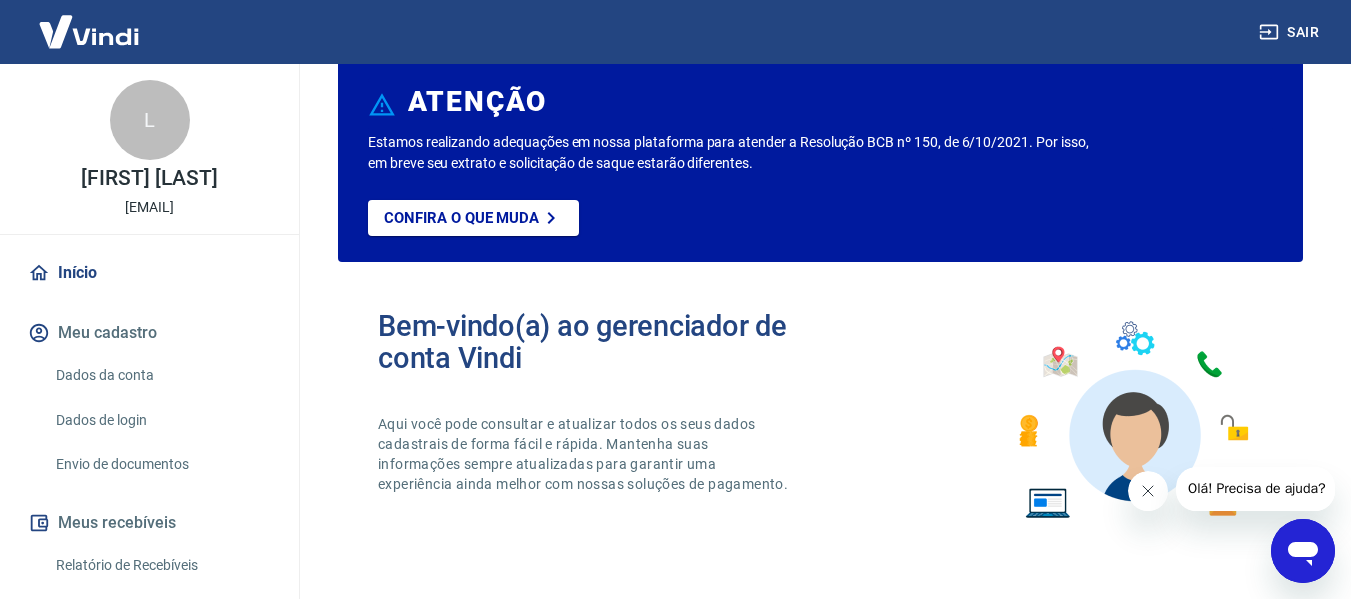 scroll, scrollTop: 0, scrollLeft: 0, axis: both 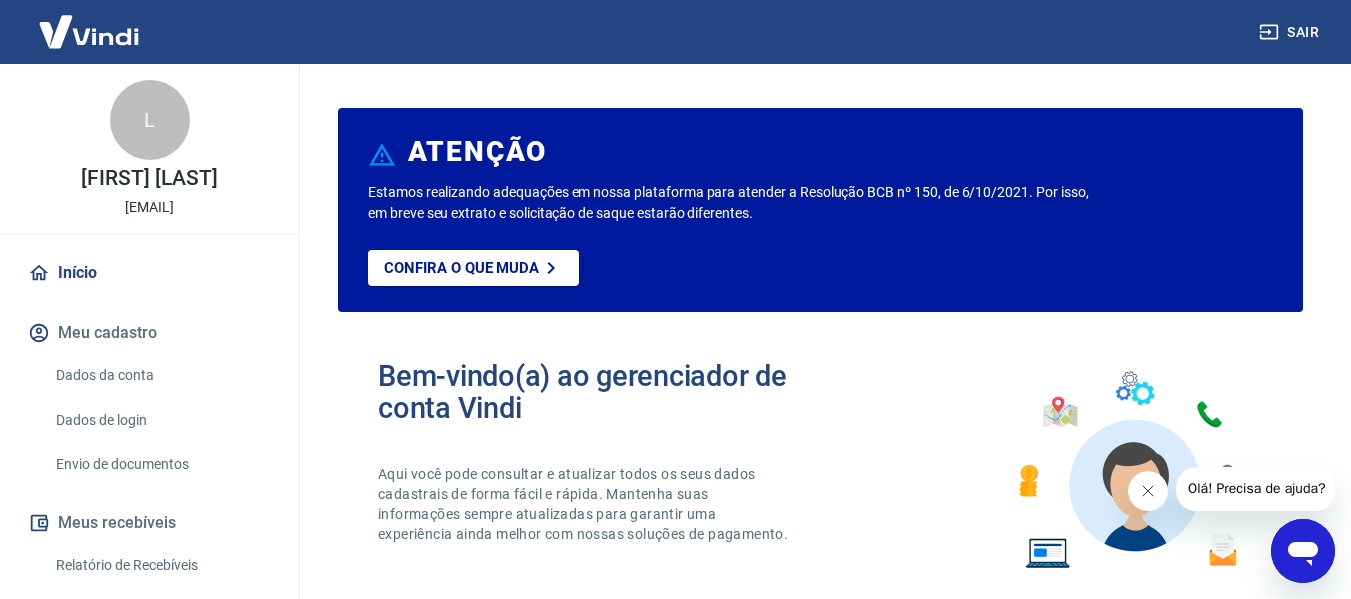 click on "L" at bounding box center [150, 120] 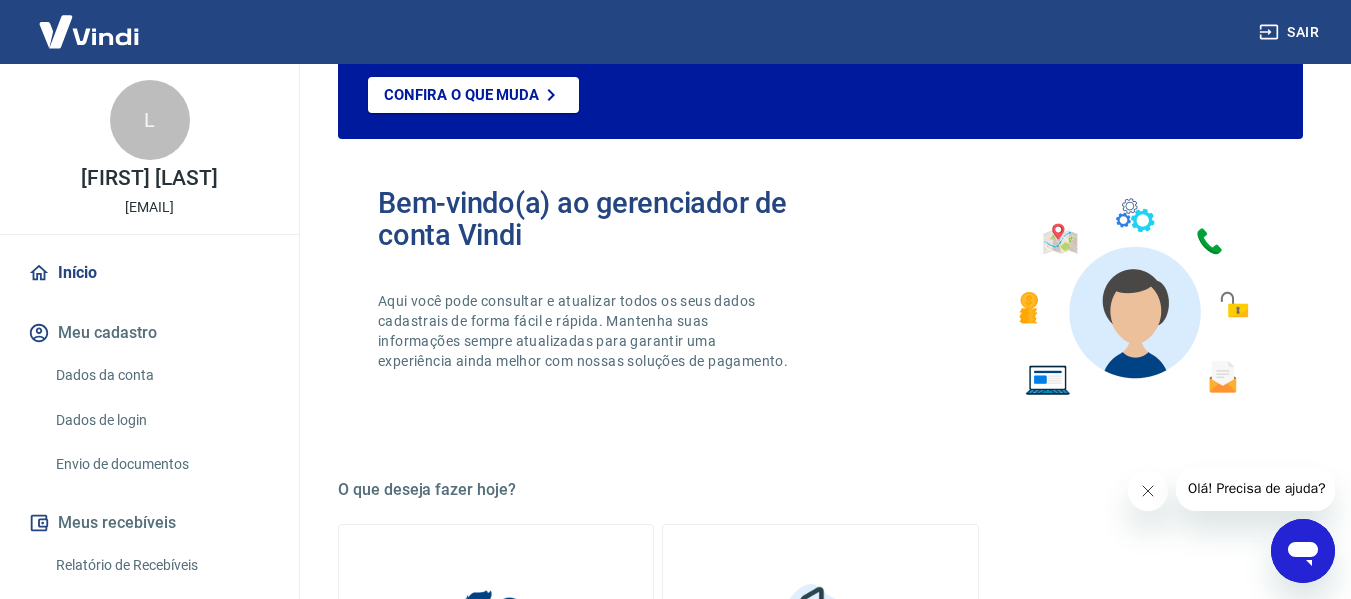 scroll, scrollTop: 200, scrollLeft: 0, axis: vertical 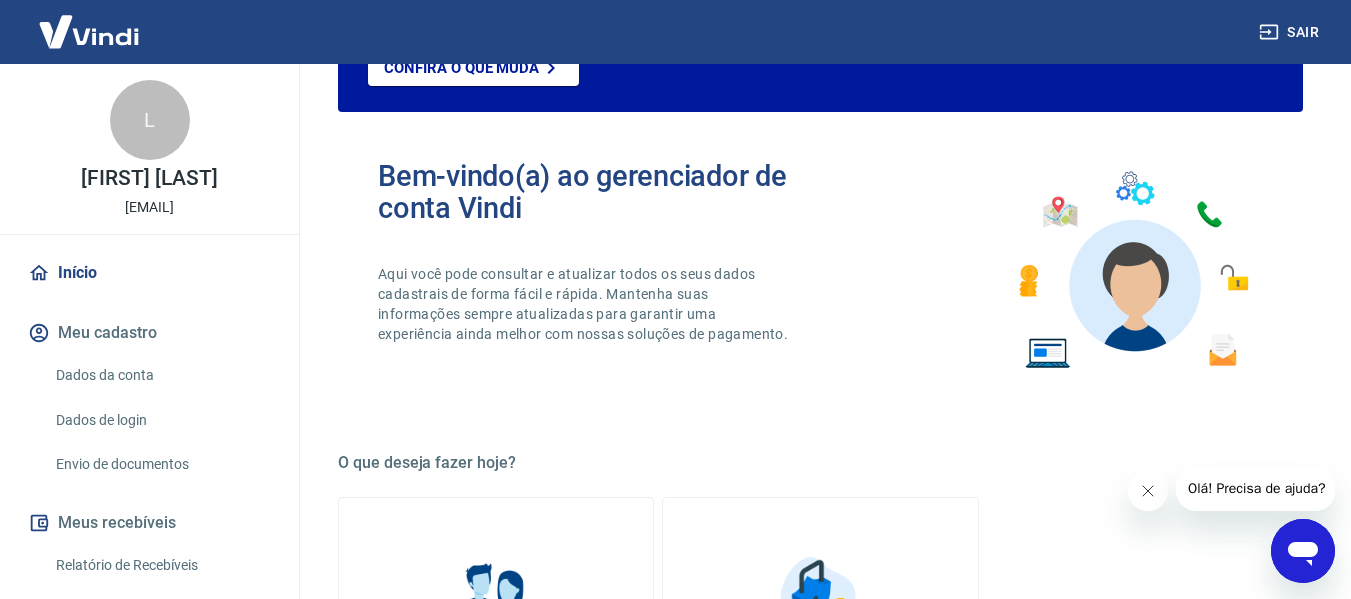 click 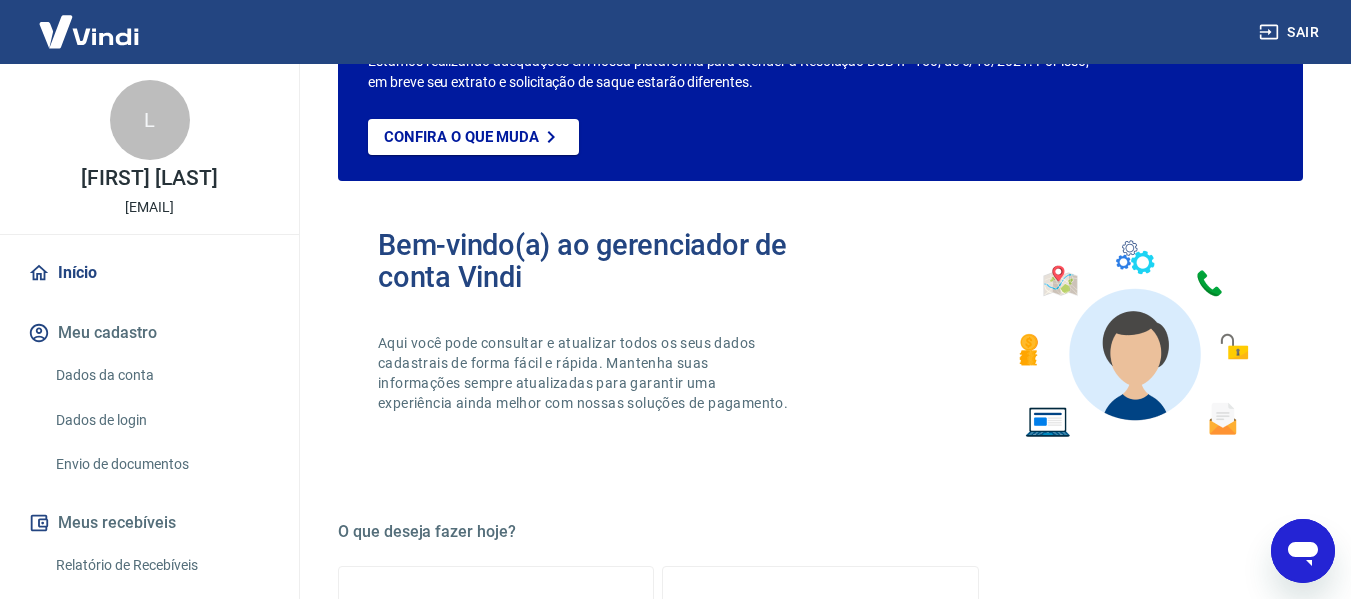 scroll, scrollTop: 0, scrollLeft: 0, axis: both 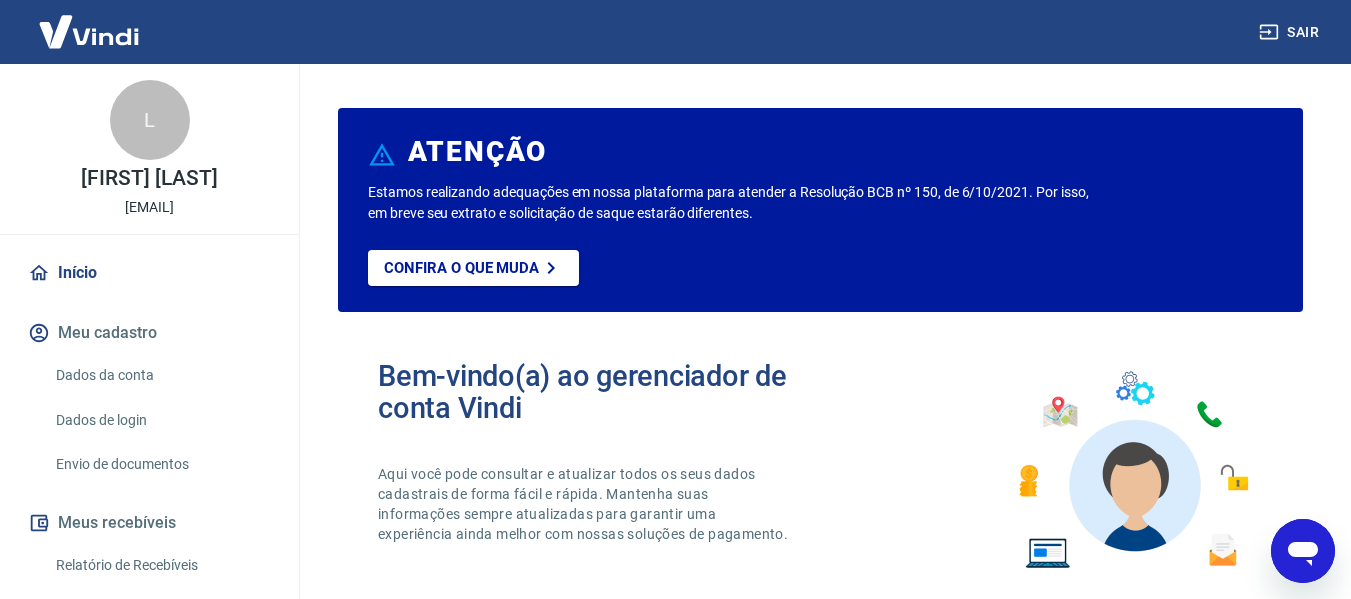 click 